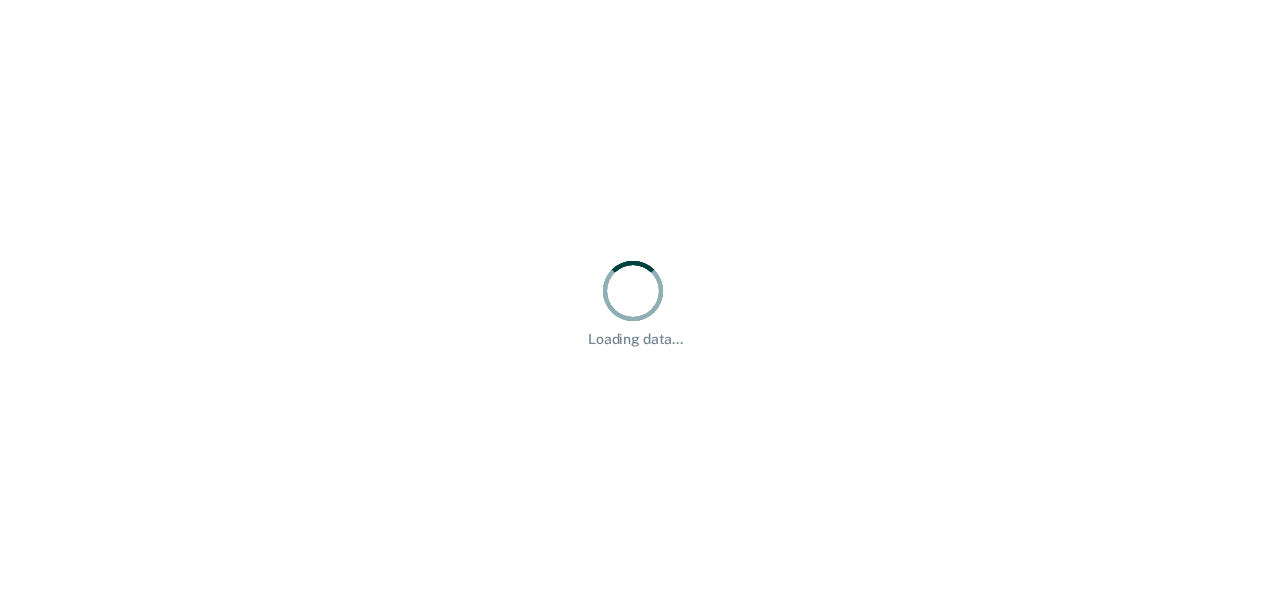 scroll, scrollTop: 0, scrollLeft: 0, axis: both 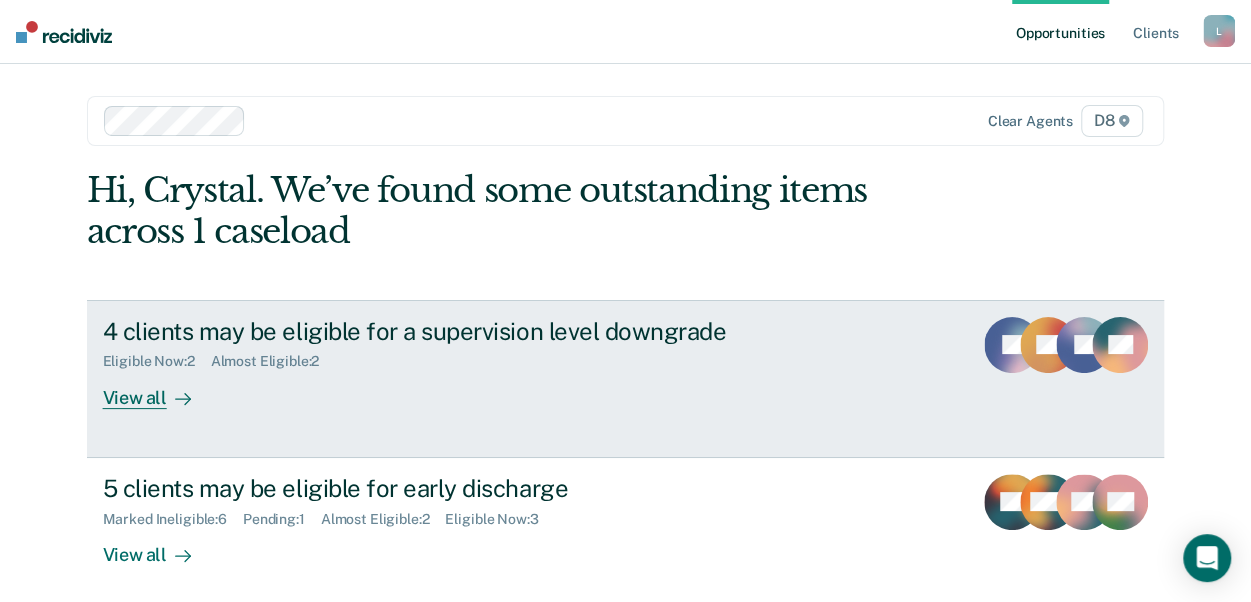 click on "View all" at bounding box center [159, 389] 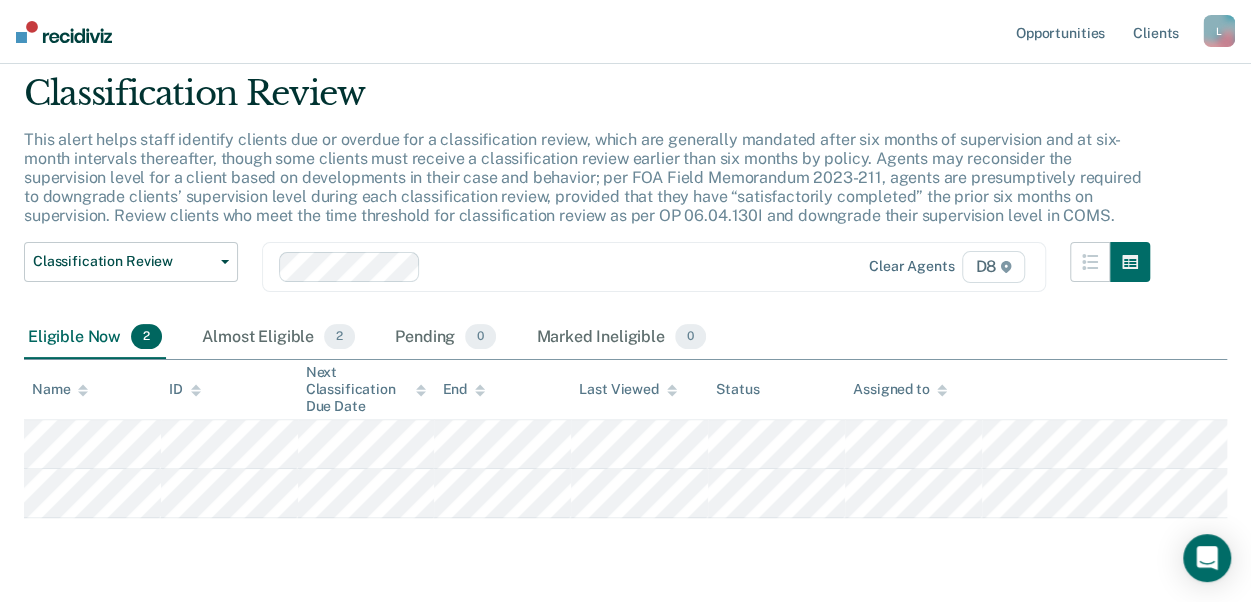 scroll, scrollTop: 122, scrollLeft: 0, axis: vertical 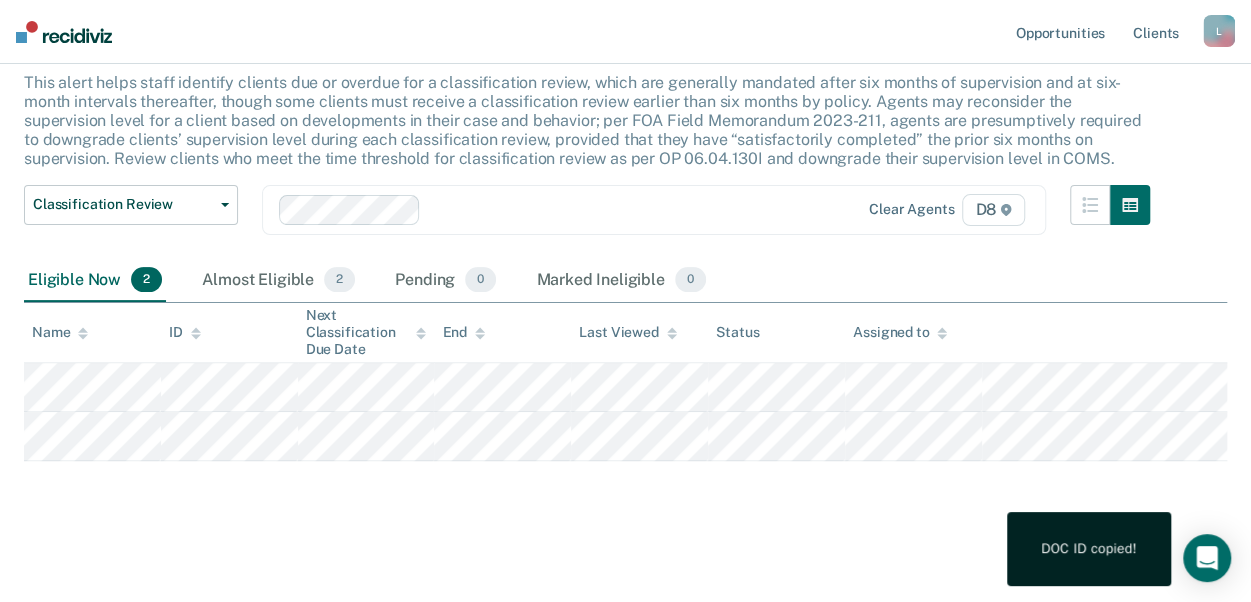 click on "Classification Review   This alert helps staff identify clients due or overdue for a classification review, which are generally mandated after six months of supervision and at six-month intervals thereafter, though some clients must receive a classification review earlier than six months by policy. Agents may reconsider the supervision level for a client based on developments in their case and behavior; per FOA Field Memorandum 2023-211, agents are presumptively required to downgrade clients’ supervision level during each classification review, provided that they have “satisfactorily completed” the prior six months on supervision. Review clients who meet the time threshold for classification review as per OP 06.04.130I and downgrade their supervision level in COMS. Classification Review Classification Review Early Discharge Minimum Telephone Reporting Overdue for Discharge Supervision Level Mismatch Clear   agents D8   Eligible Now 2 Almost Eligible 2 Pending 0 Marked Ineligible 0 Name ID End Status" at bounding box center [625, 291] 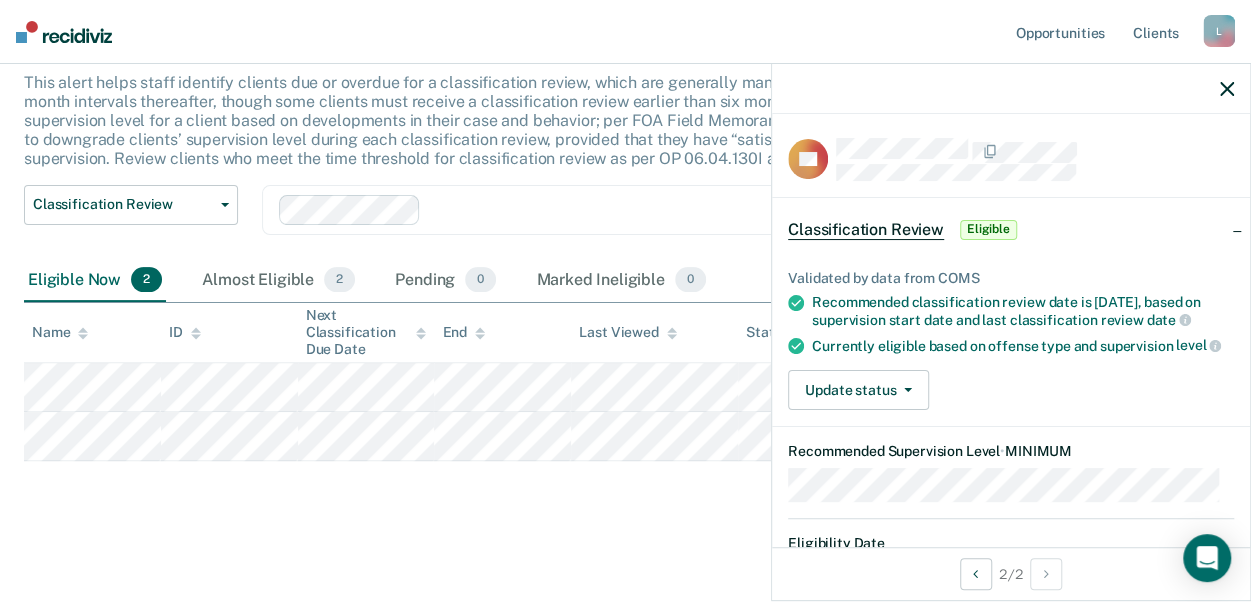 click on "Validated by data from COMS Recommended classification review date is [DATE], based on supervision start date and last classification review   date   Currently eligible based on offense type and supervision   level   Update status [PERSON_NAME] Mark Ineligible" at bounding box center [1011, 332] 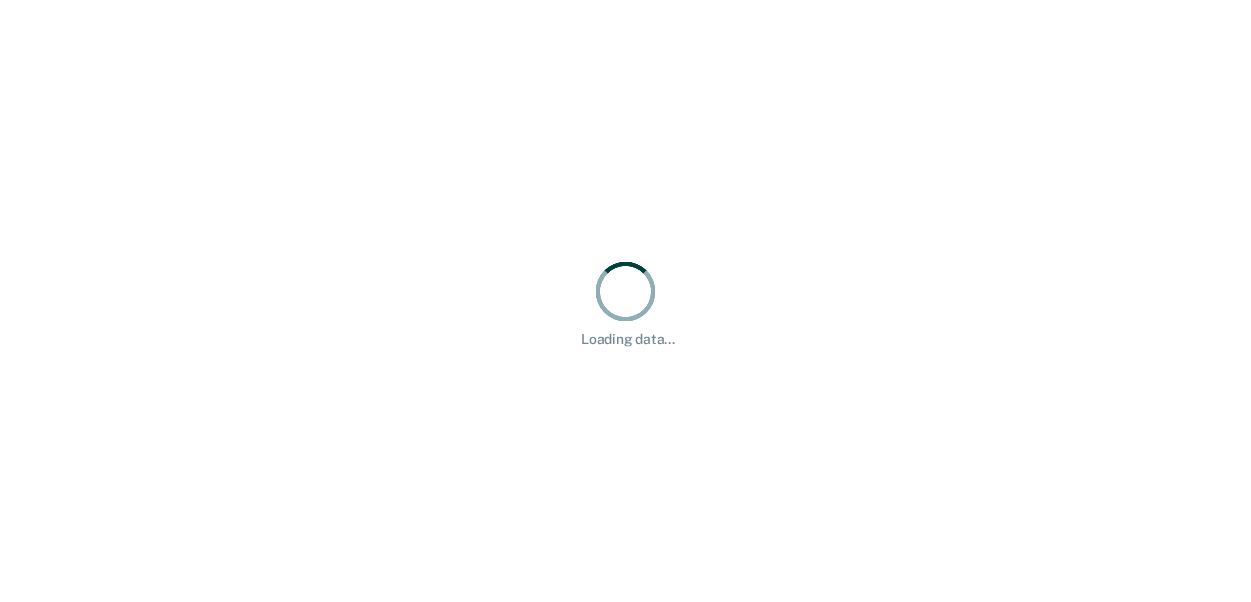scroll, scrollTop: 0, scrollLeft: 0, axis: both 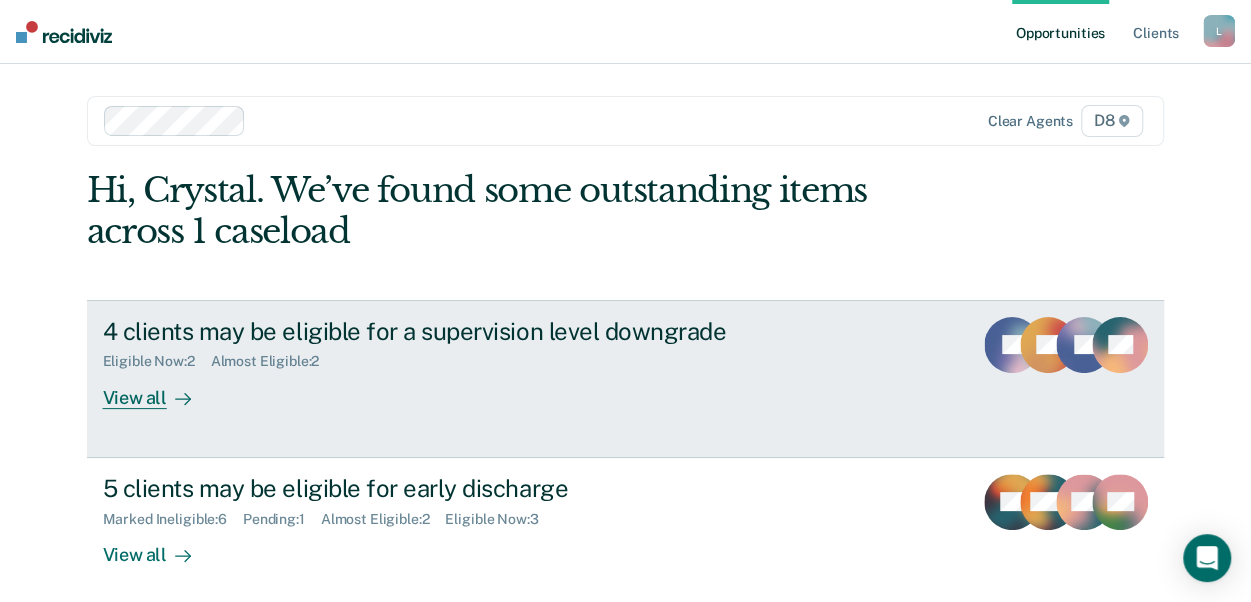 click on "View all" at bounding box center [159, 389] 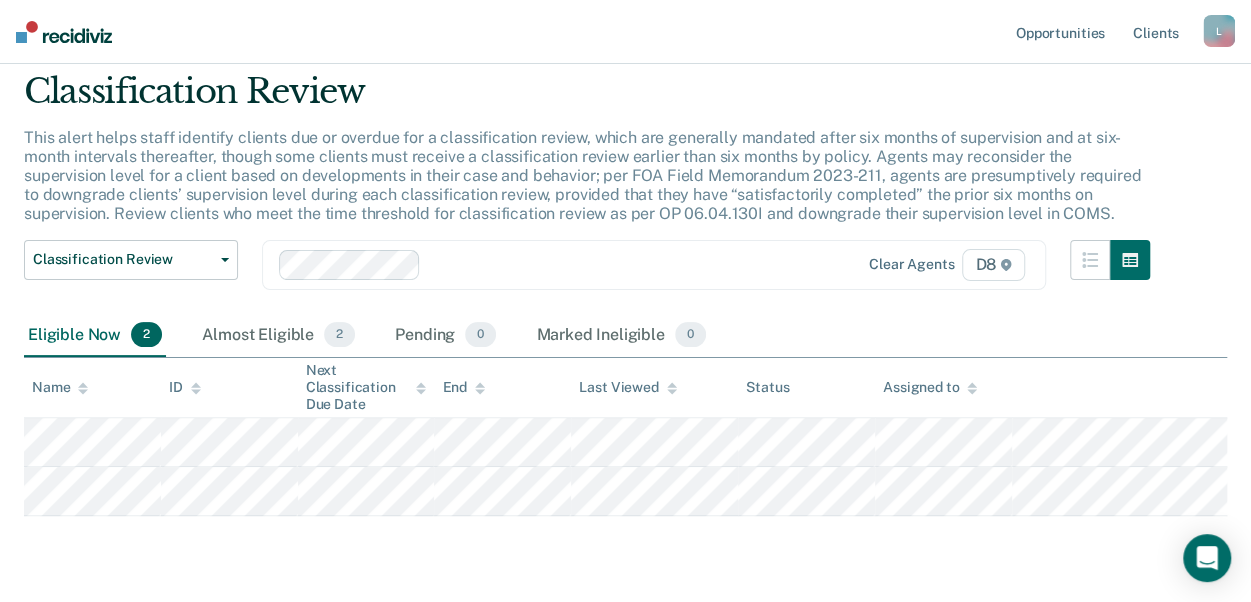 scroll, scrollTop: 122, scrollLeft: 0, axis: vertical 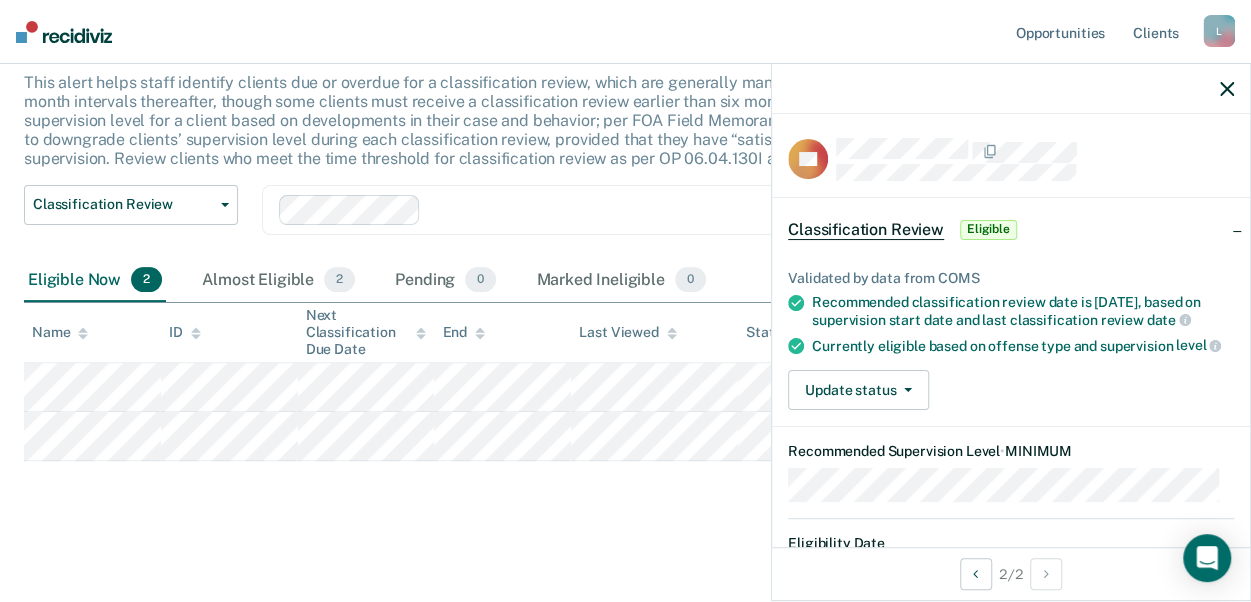 click 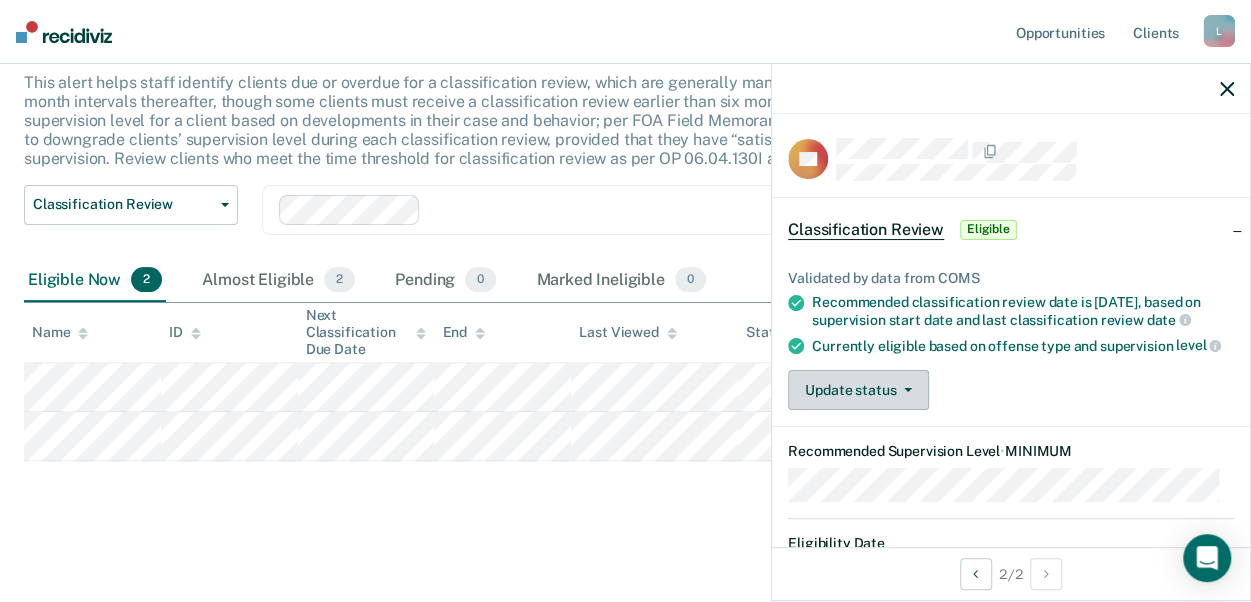 click on "Update status" at bounding box center [858, 390] 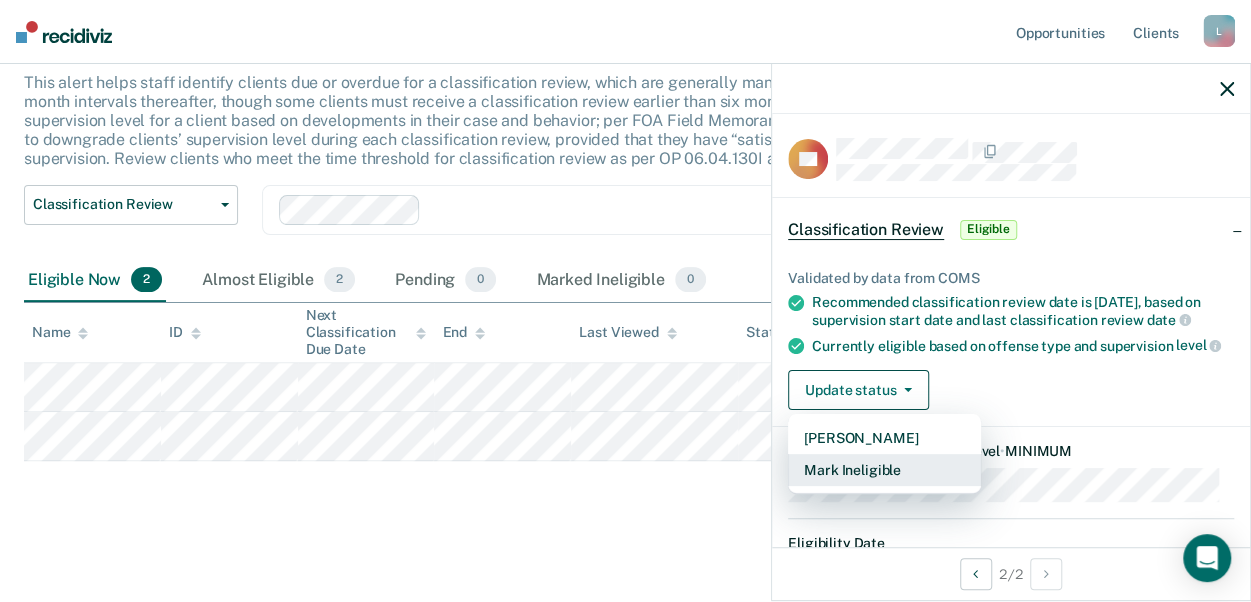 click on "Mark Ineligible" at bounding box center [884, 470] 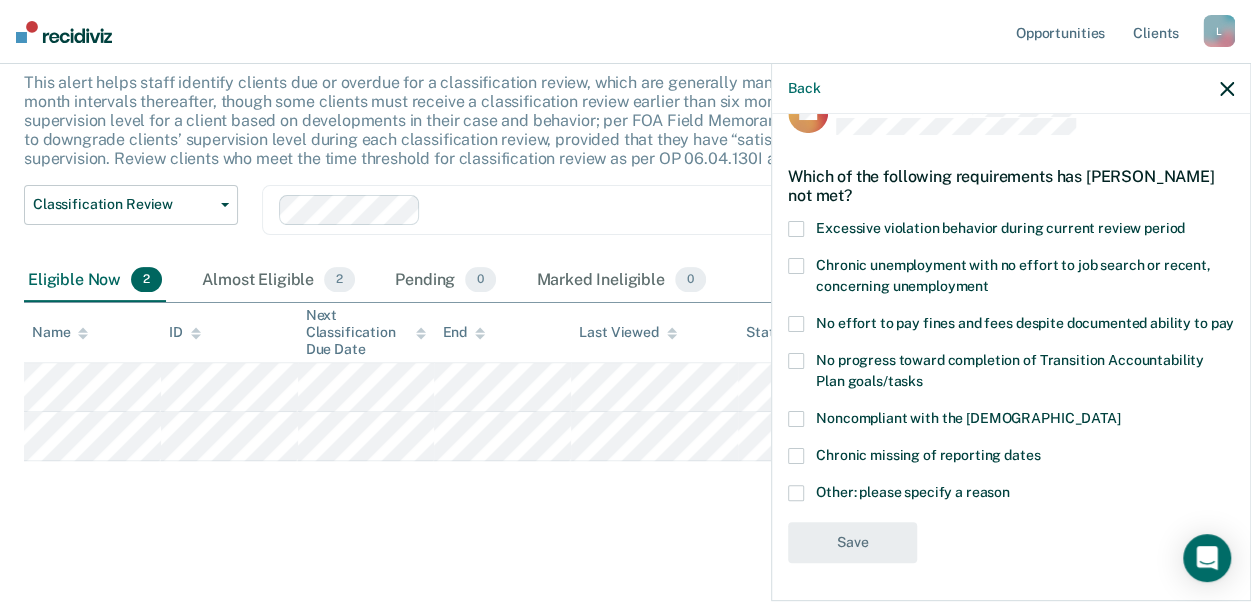 scroll, scrollTop: 65, scrollLeft: 0, axis: vertical 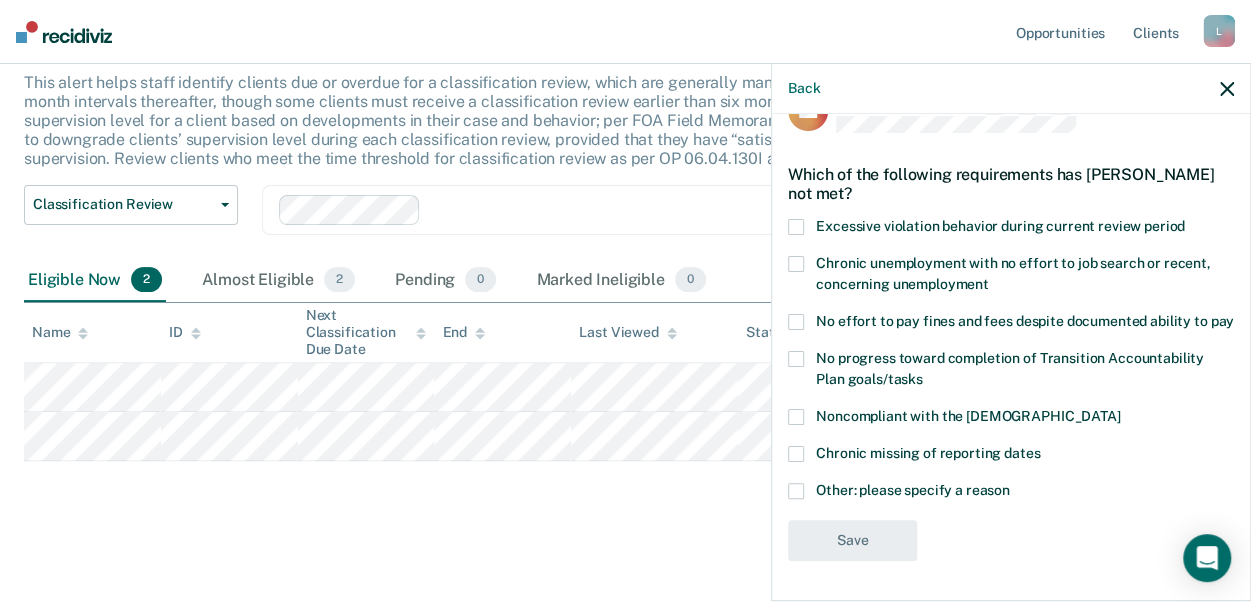 click at bounding box center [796, 491] 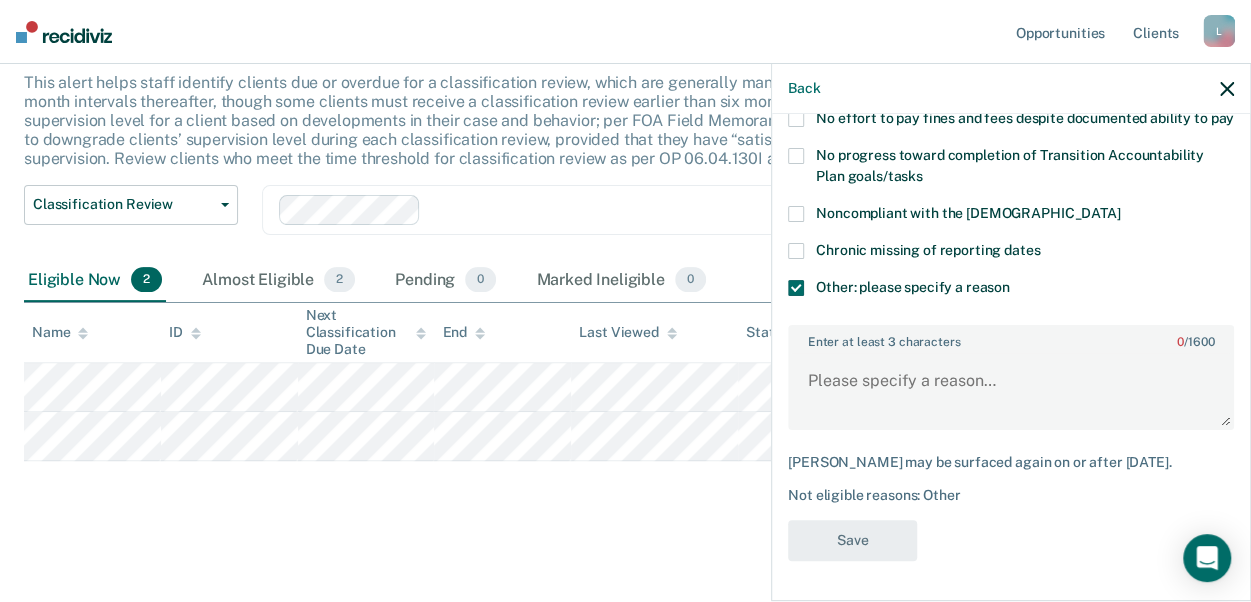 scroll, scrollTop: 285, scrollLeft: 0, axis: vertical 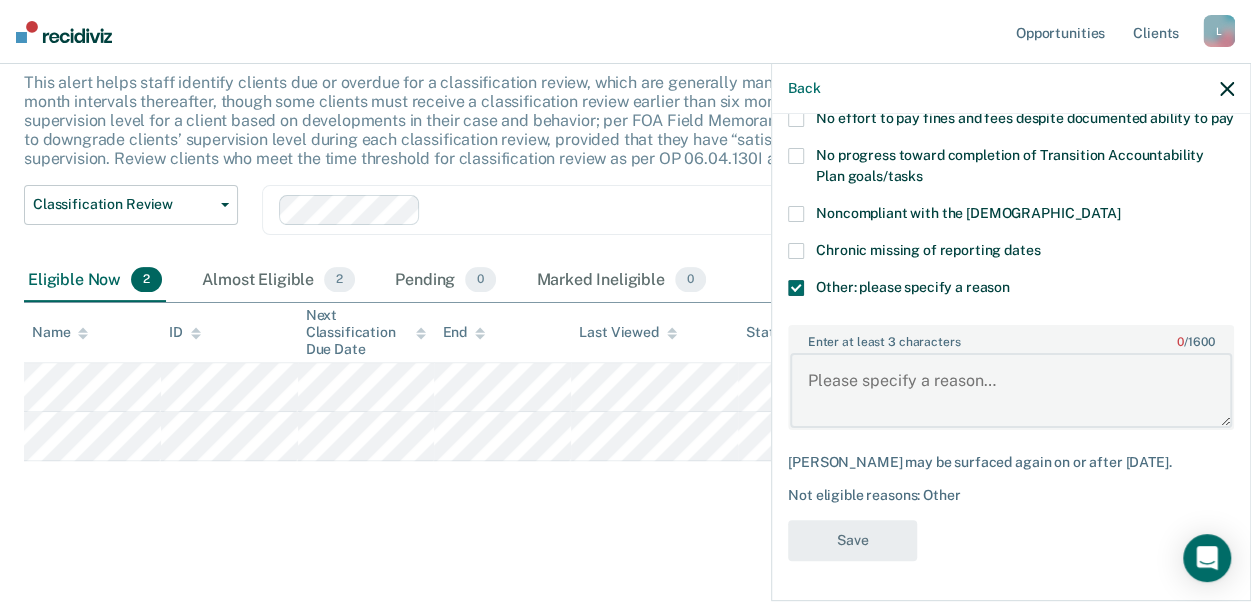click on "Enter at least 3 characters 0  /  1600" at bounding box center (1011, 390) 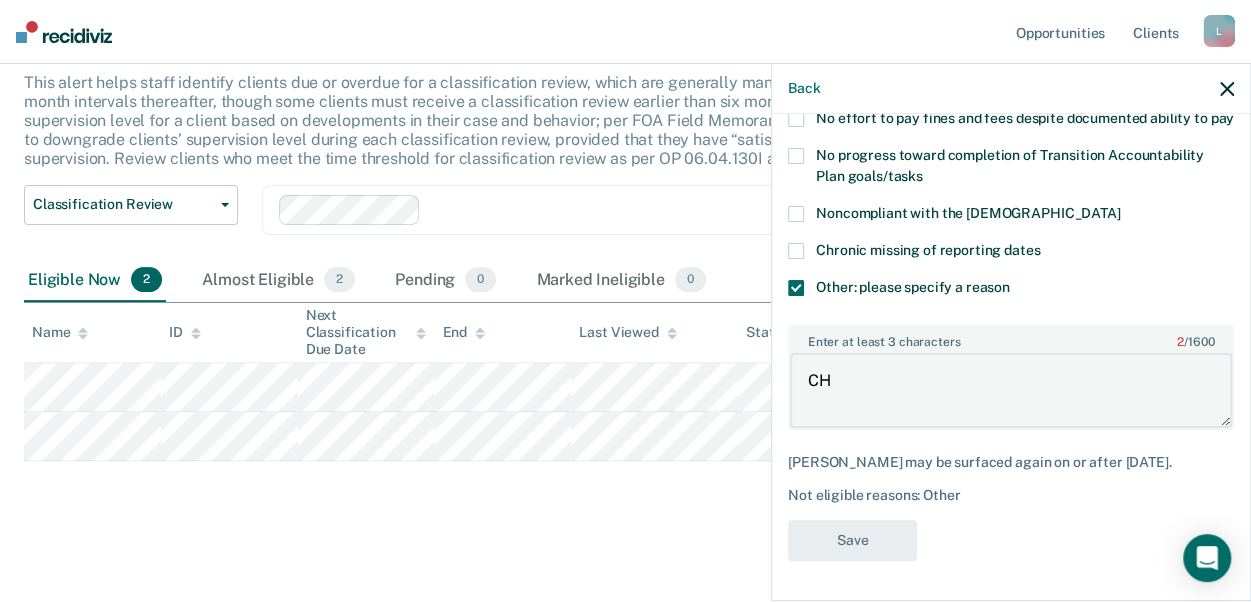 type on "C" 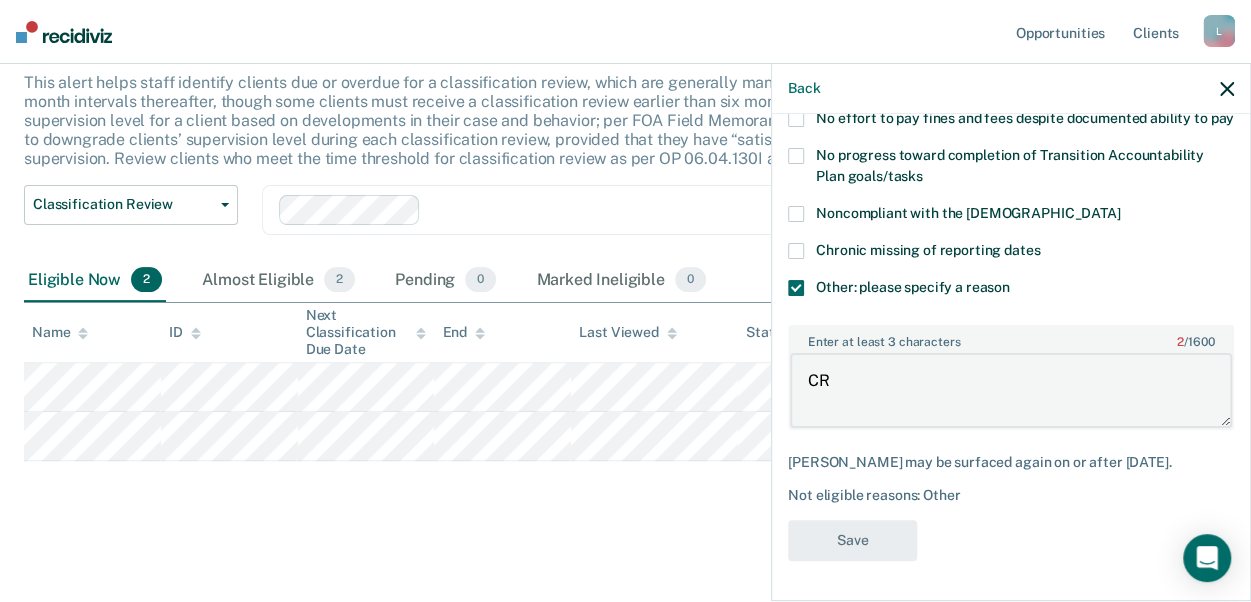 type on "C" 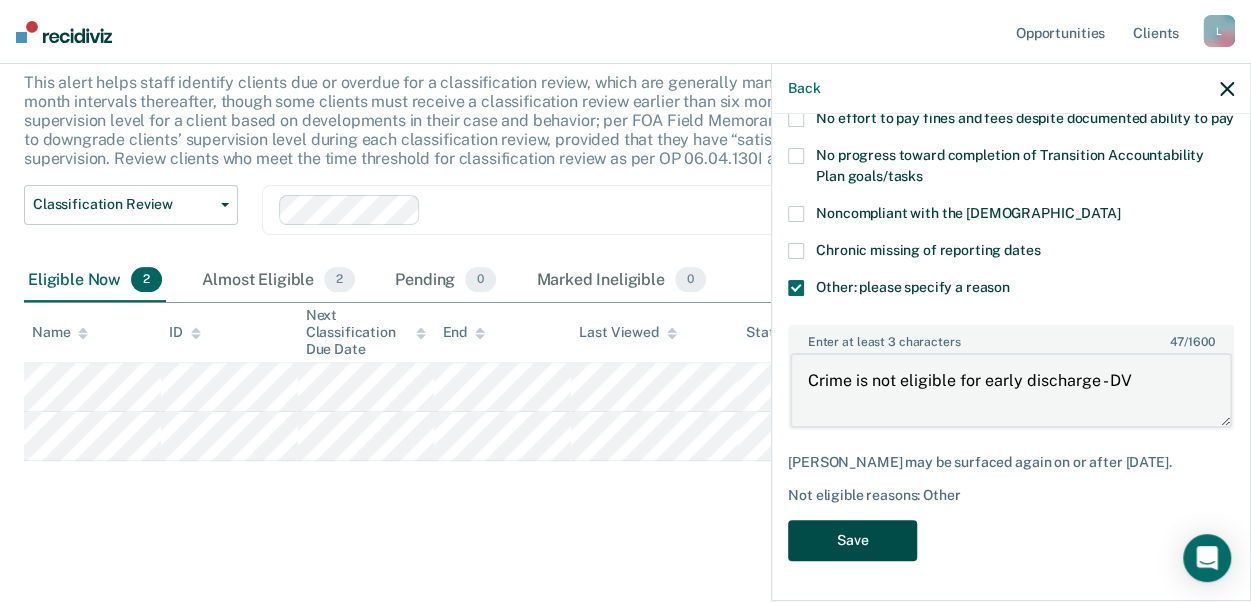 type on "Crime is not eligible for early discharge - DV" 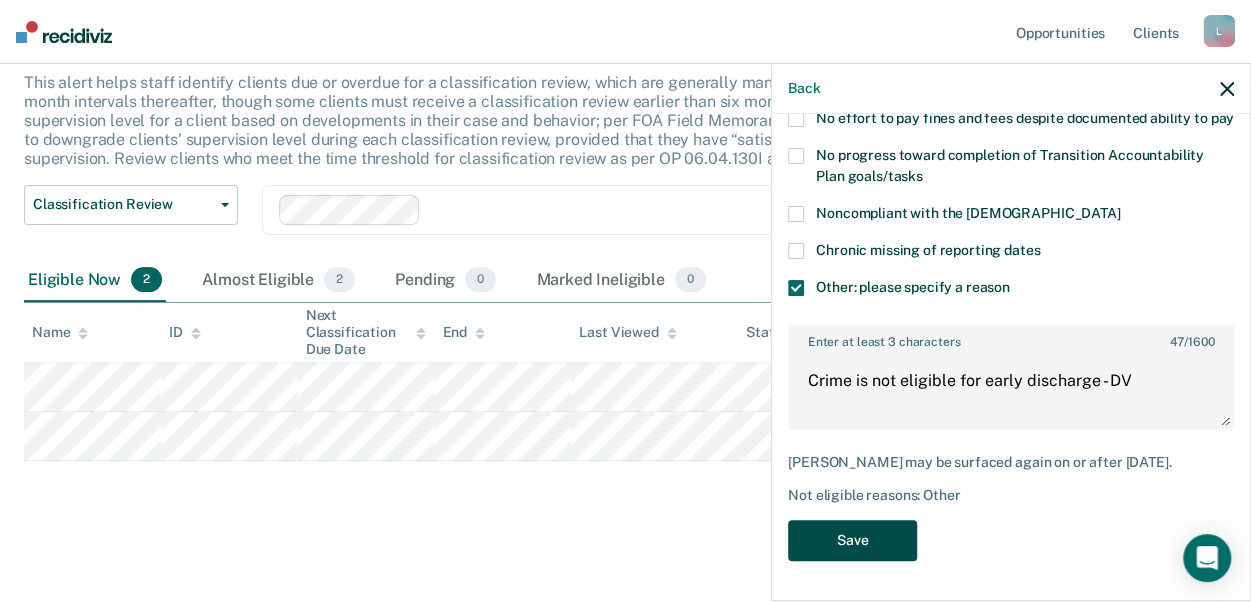 click on "Save" at bounding box center (852, 540) 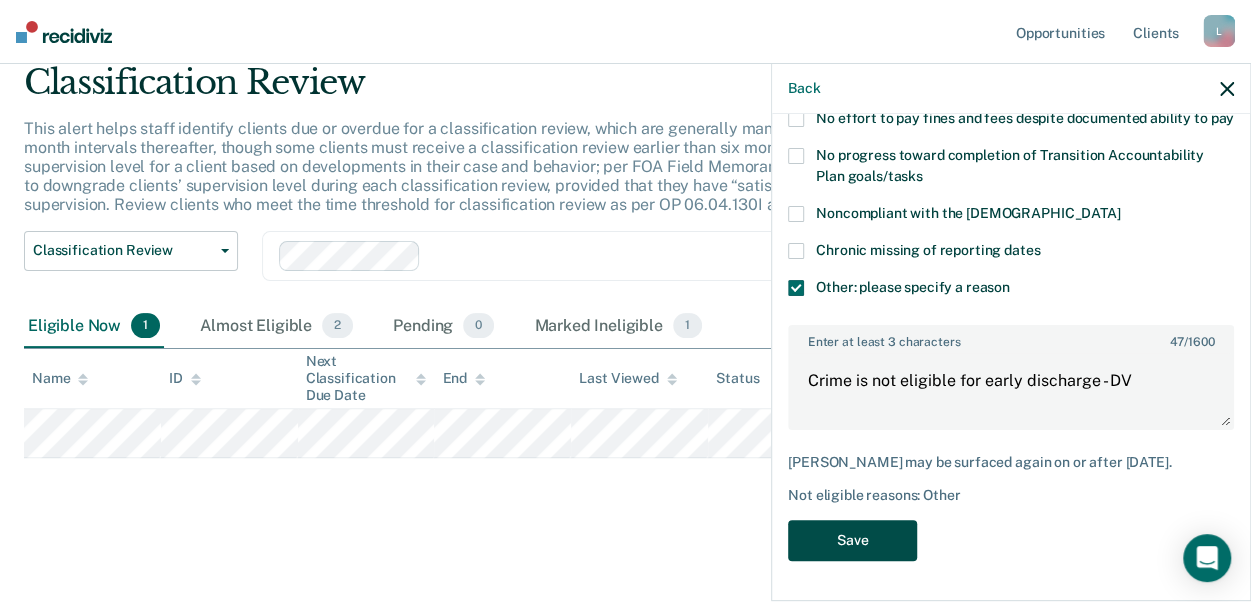 scroll, scrollTop: 74, scrollLeft: 0, axis: vertical 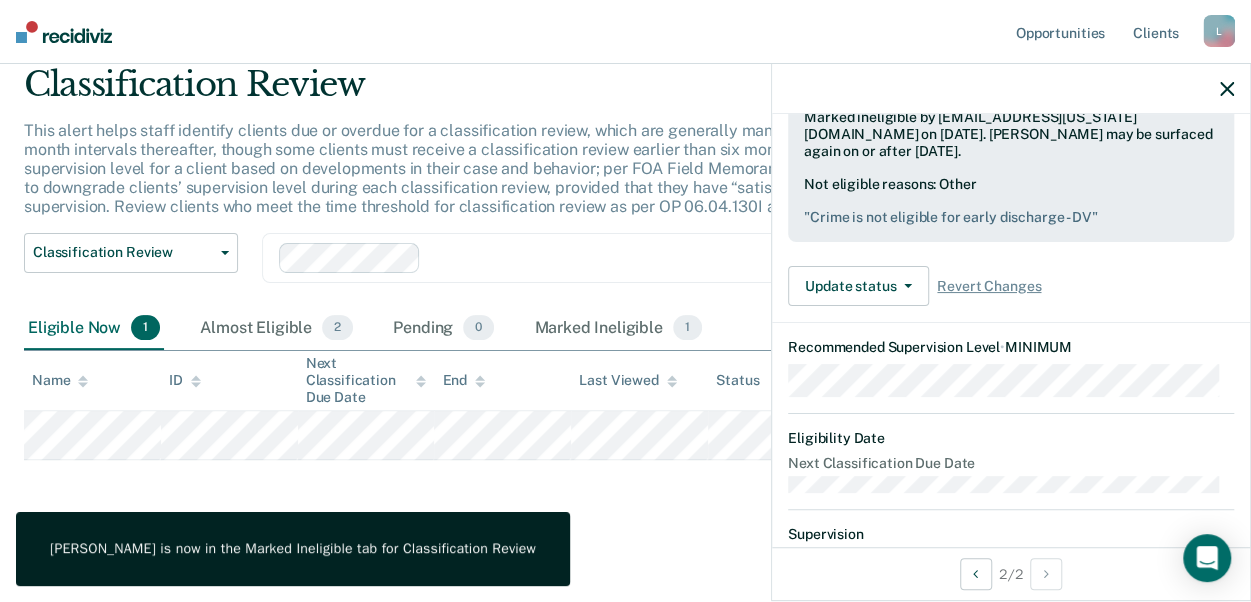 click on "Classification Review   This alert helps staff identify clients due or overdue for a classification review, which are generally mandated after six months of supervision and at six-month intervals thereafter, though some clients must receive a classification review earlier than six months by policy. Agents may reconsider the supervision level for a client based on developments in their case and behavior; per FOA Field Memorandum 2023-211, agents are presumptively required to downgrade clients’ supervision level during each classification review, provided that they have “satisfactorily completed” the prior six months on supervision. Review clients who meet the time threshold for classification review as per OP 06.04.130I and downgrade their supervision level in COMS. Classification Review Classification Review Early Discharge Minimum Telephone Reporting Overdue for Discharge Supervision Level Mismatch Clear   agents D8   Eligible Now 1 Almost Eligible 2 Pending 0 Marked Ineligible 1 Name ID End Status" at bounding box center [625, 291] 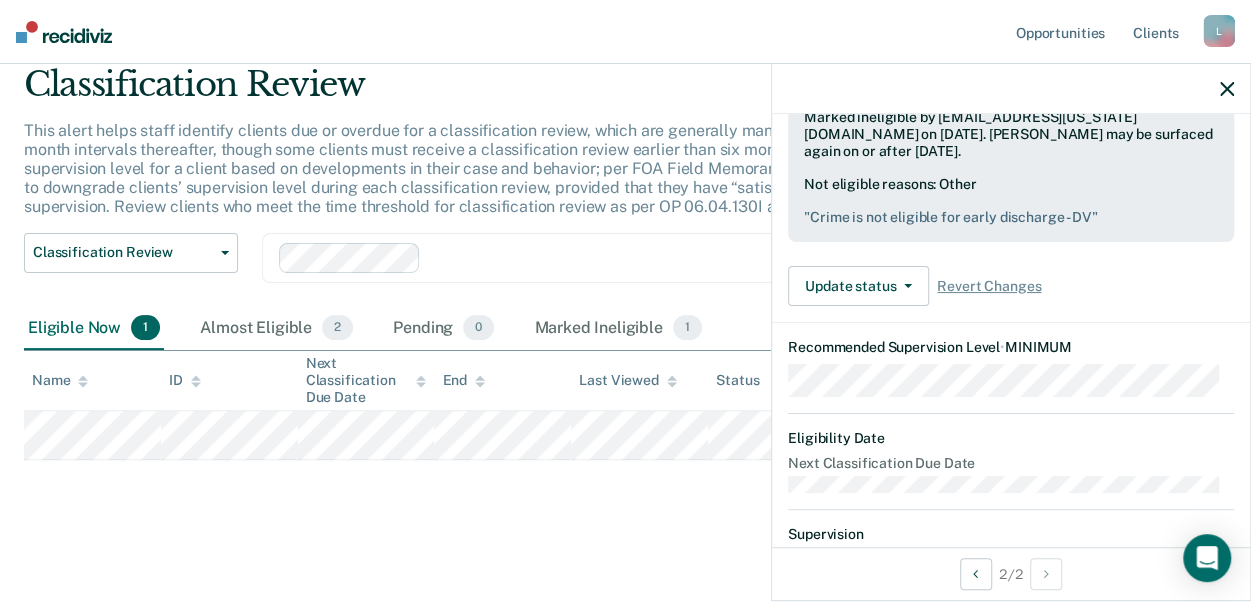 click 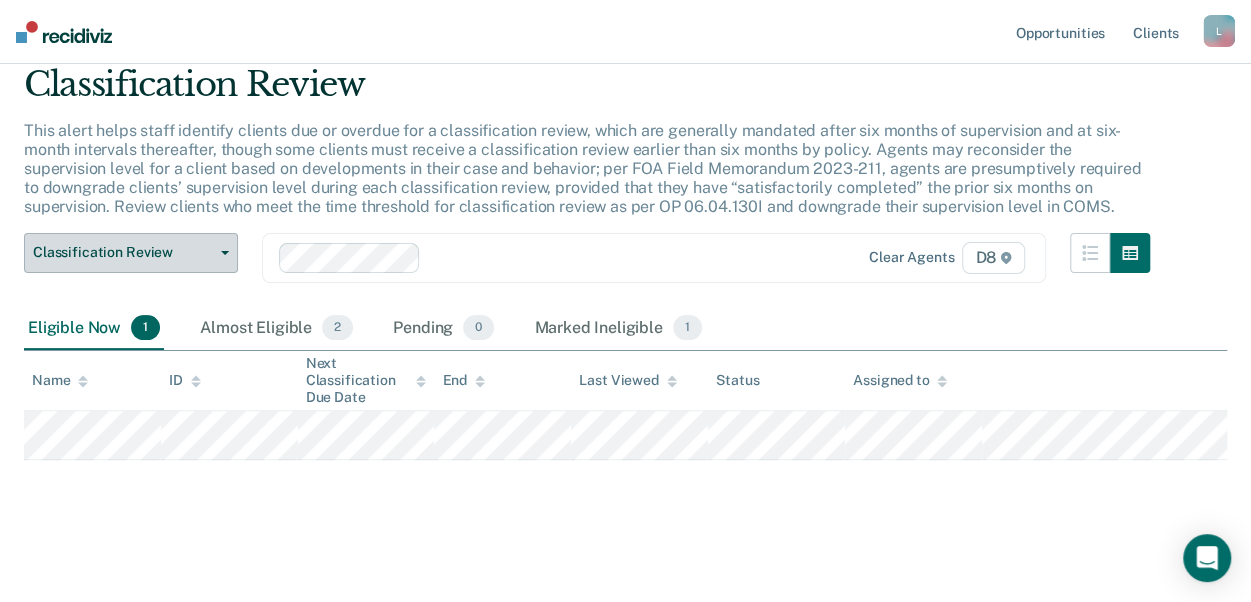 click on "Classification Review" at bounding box center (123, 252) 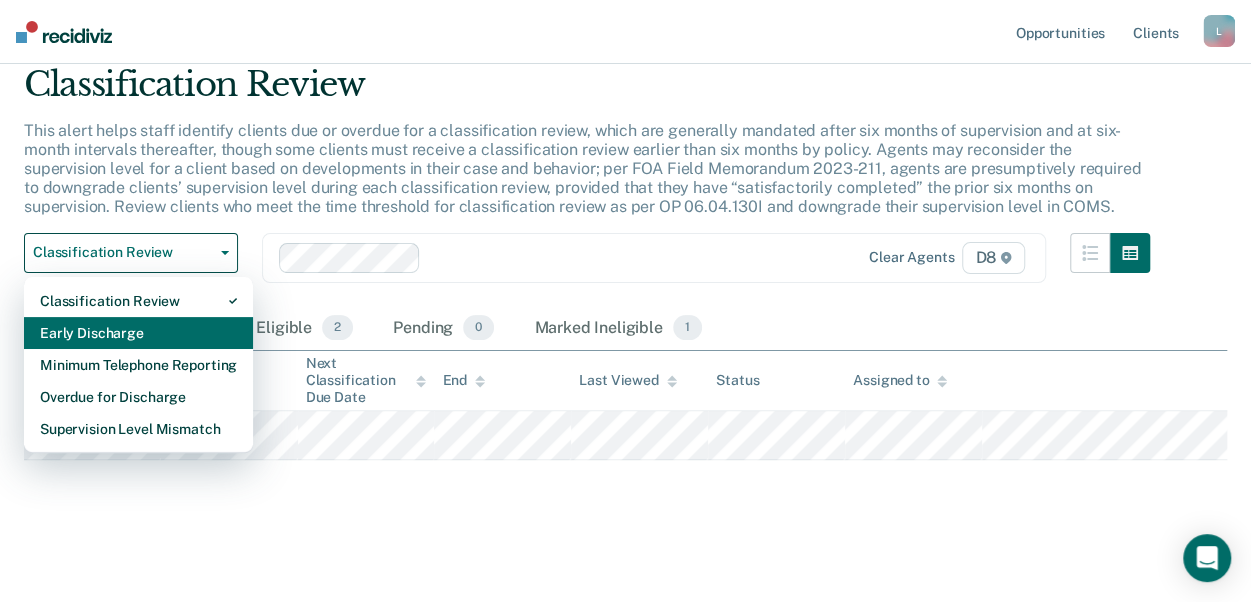 click on "Early Discharge" at bounding box center (138, 333) 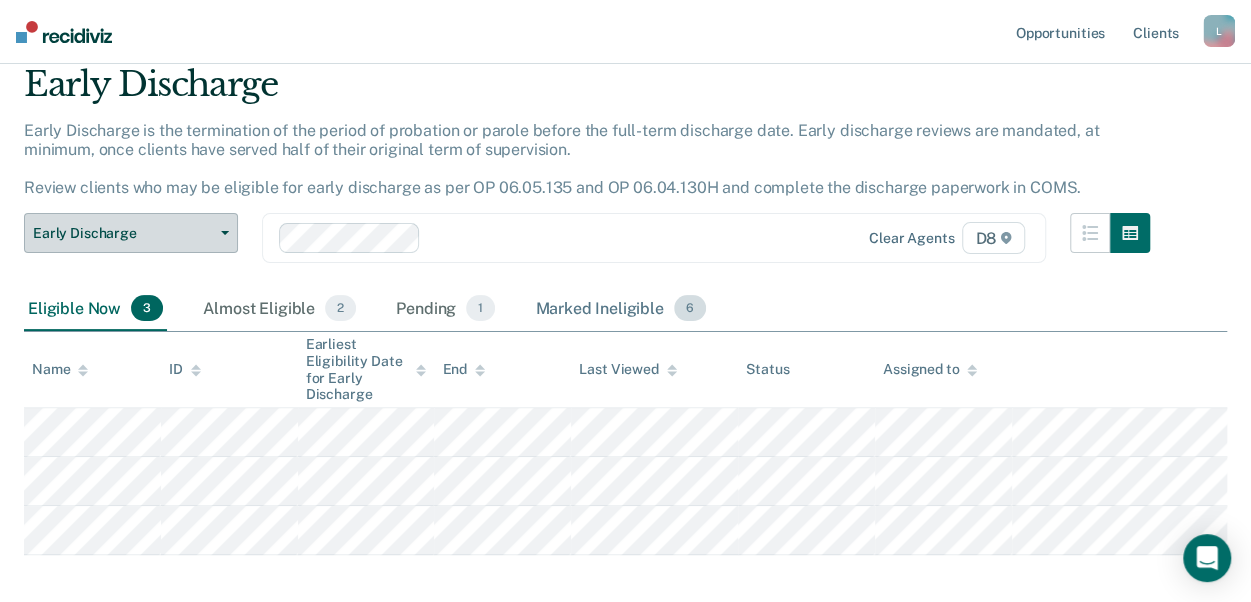scroll, scrollTop: 169, scrollLeft: 0, axis: vertical 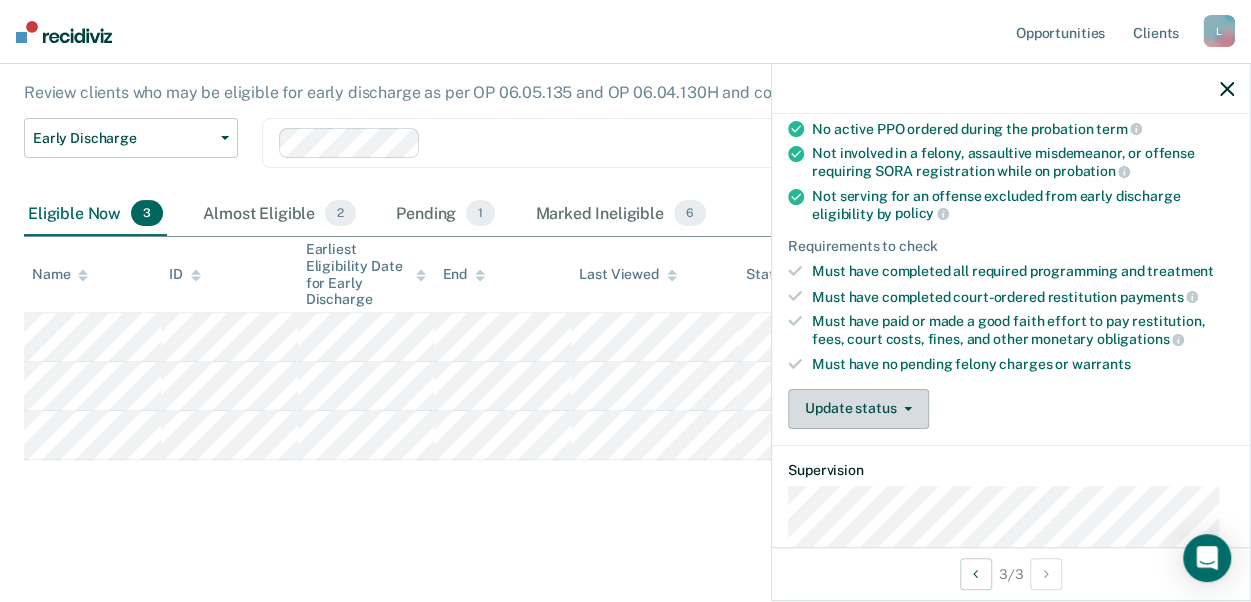 click on "Update status" at bounding box center (858, 409) 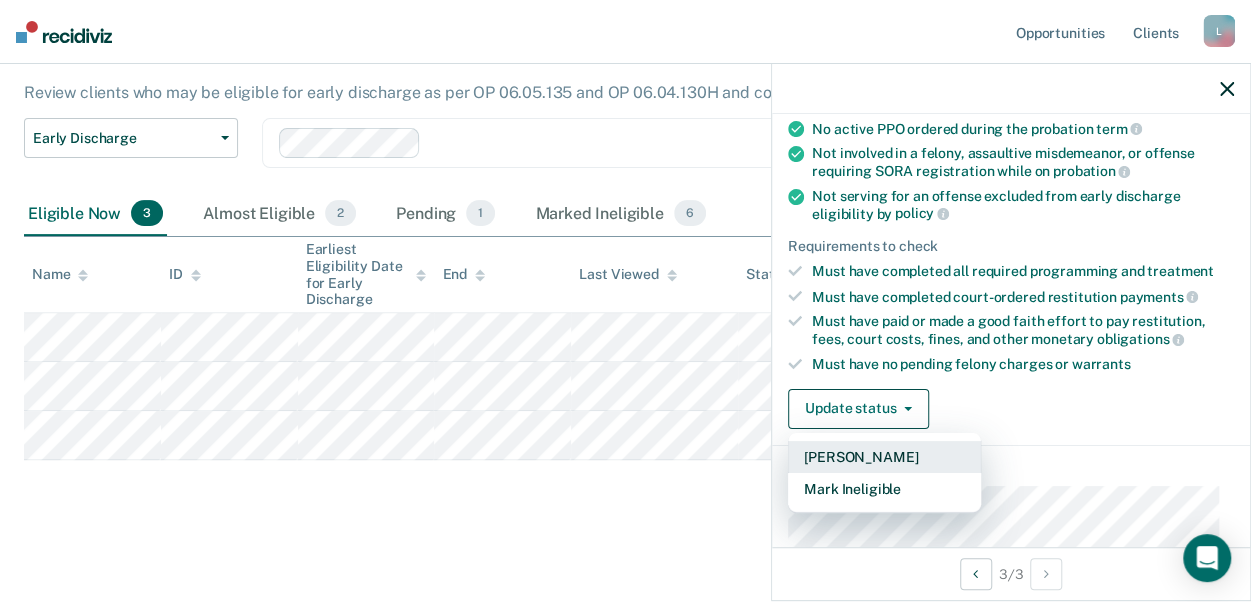 click on "[PERSON_NAME]" at bounding box center (884, 457) 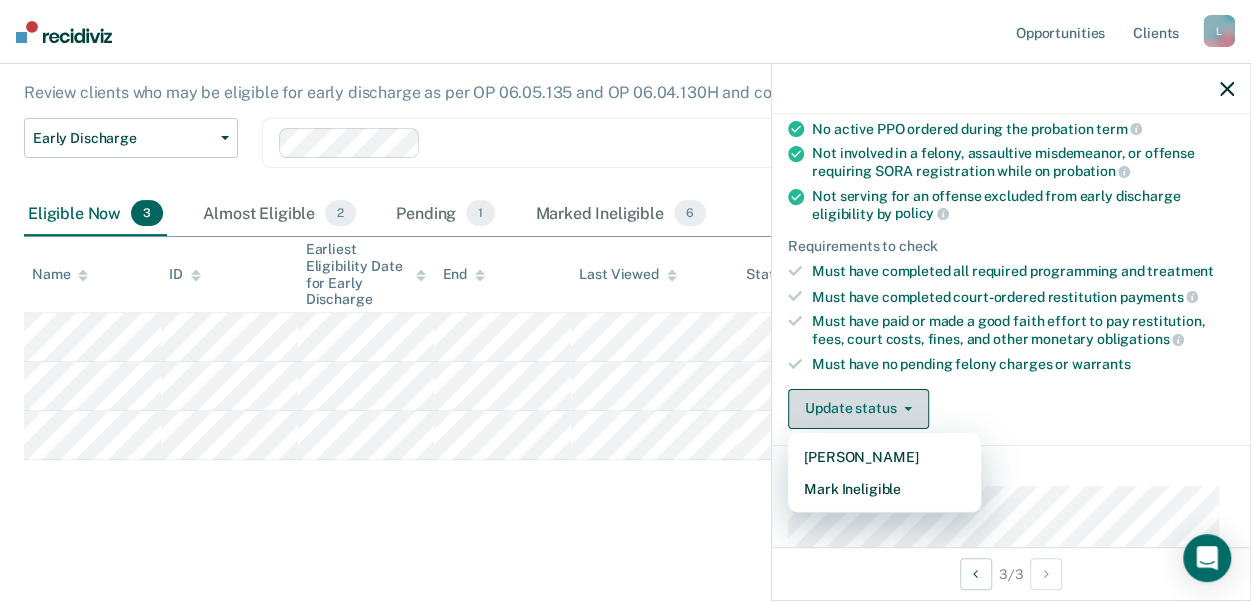 scroll, scrollTop: 120, scrollLeft: 0, axis: vertical 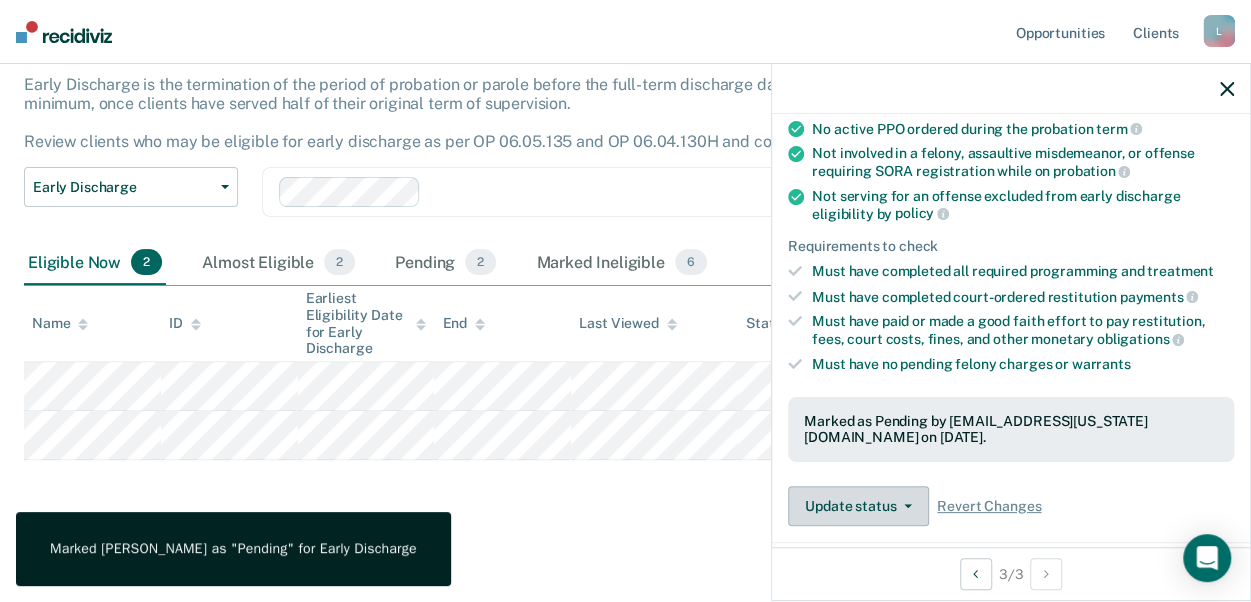 drag, startPoint x: 870, startPoint y: 498, endPoint x: 724, endPoint y: 501, distance: 146.03082 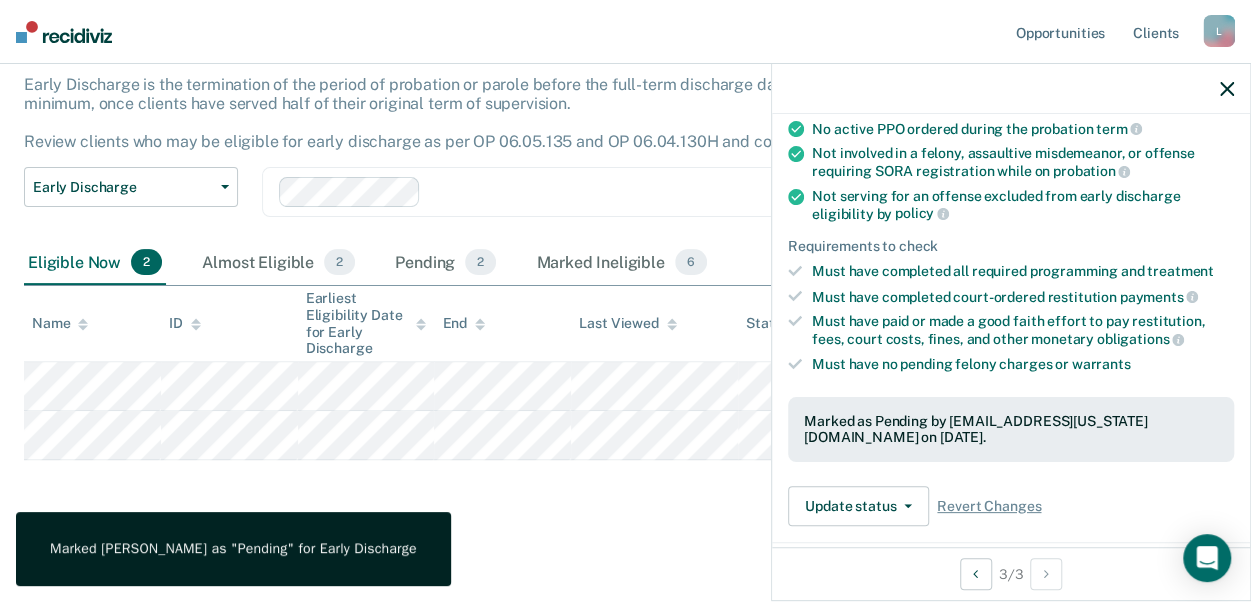 drag, startPoint x: 1220, startPoint y: 87, endPoint x: 1066, endPoint y: 125, distance: 158.61903 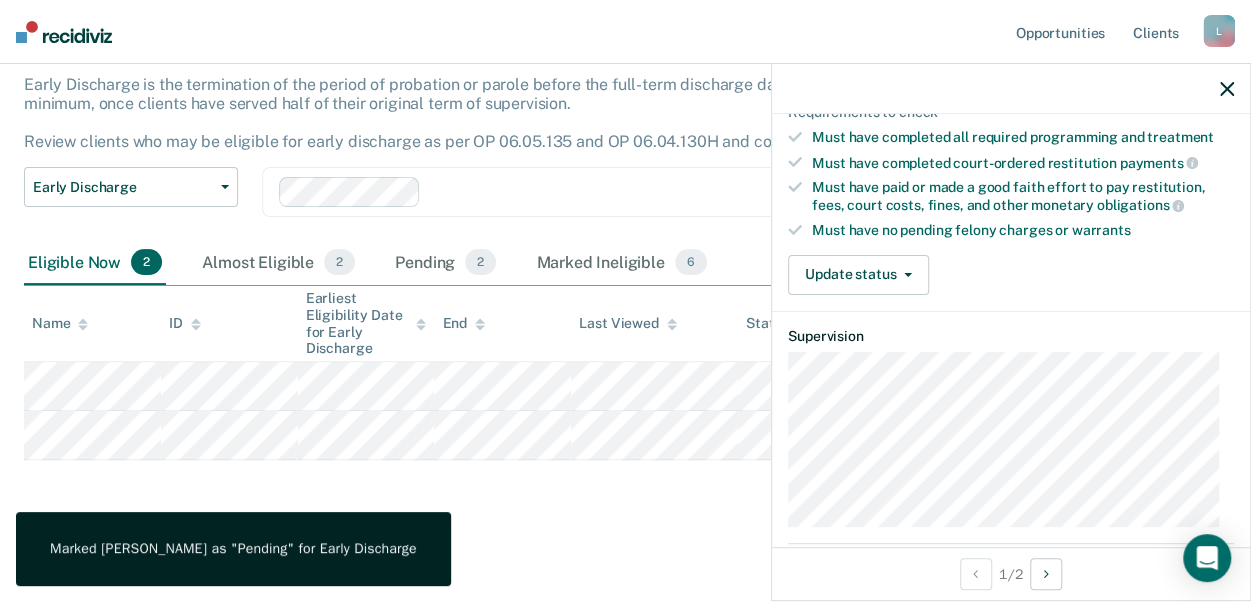 scroll, scrollTop: 400, scrollLeft: 0, axis: vertical 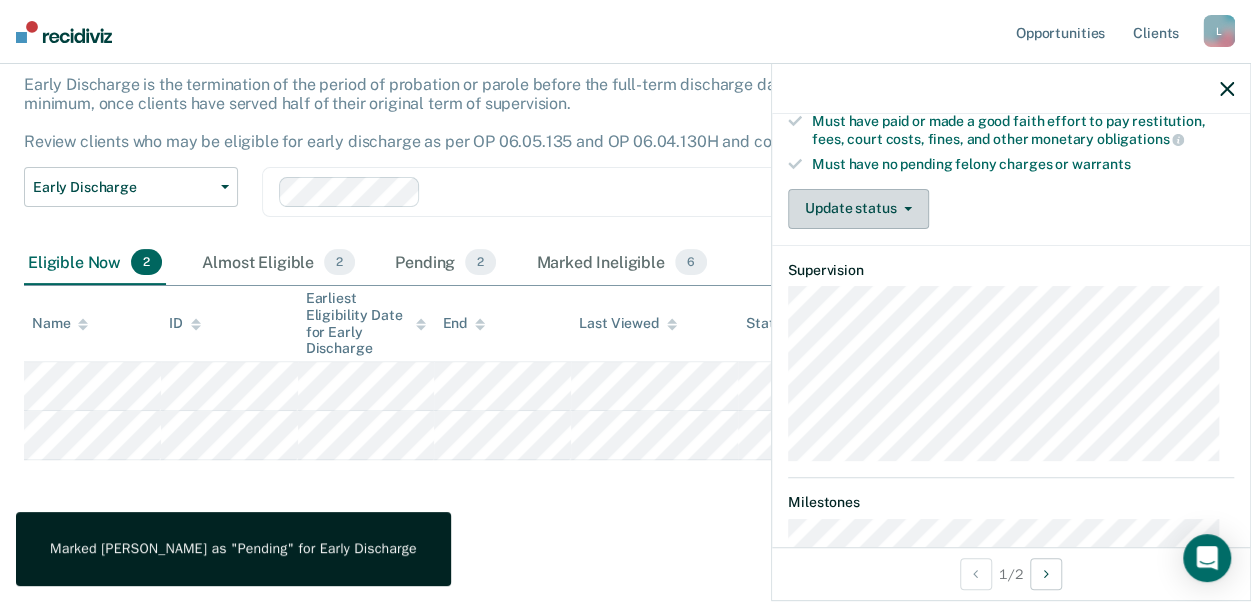 click on "Update status" at bounding box center (858, 209) 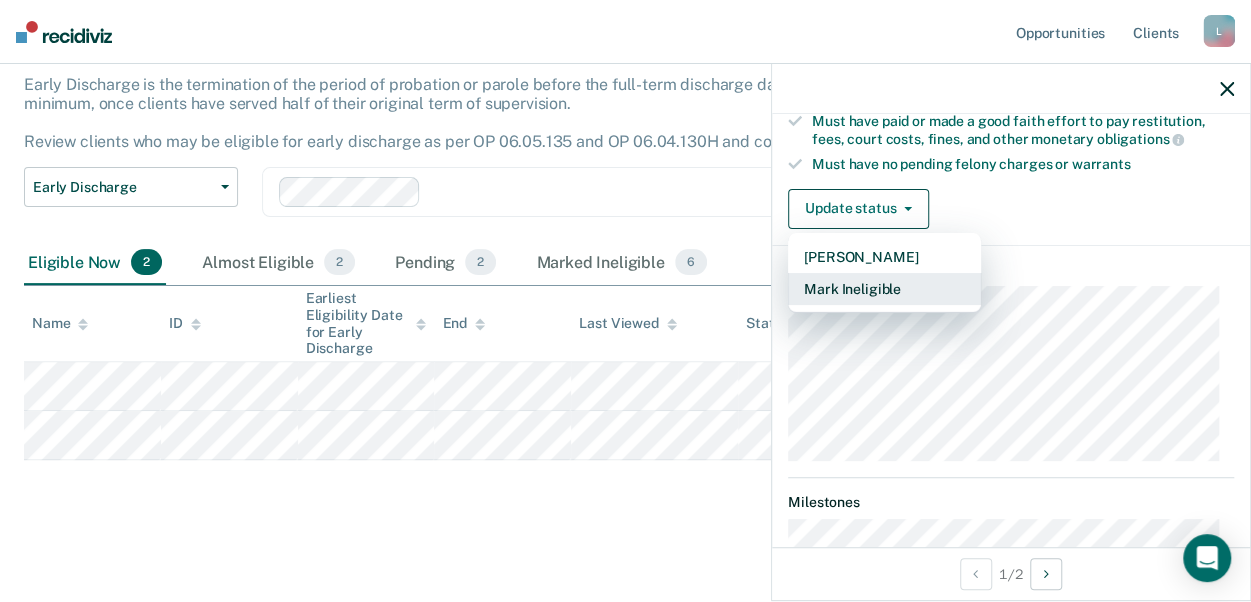 click on "Mark Ineligible" at bounding box center (884, 289) 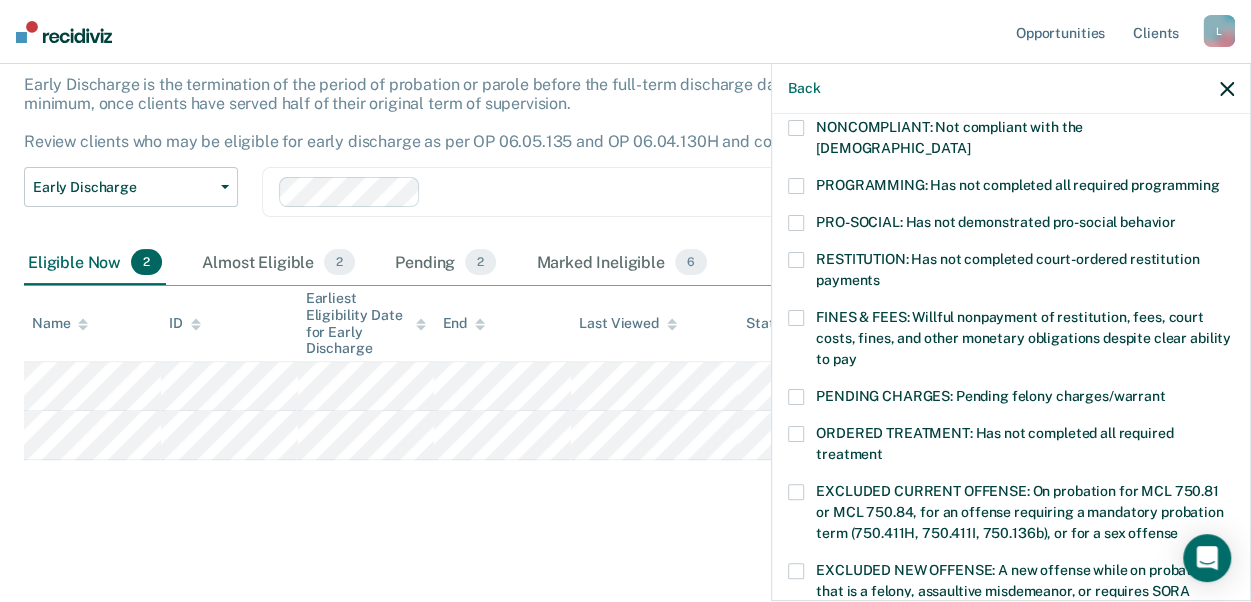 click on "NONCOMPLIANT: Not compliant with the order of supervision" at bounding box center [1011, 149] 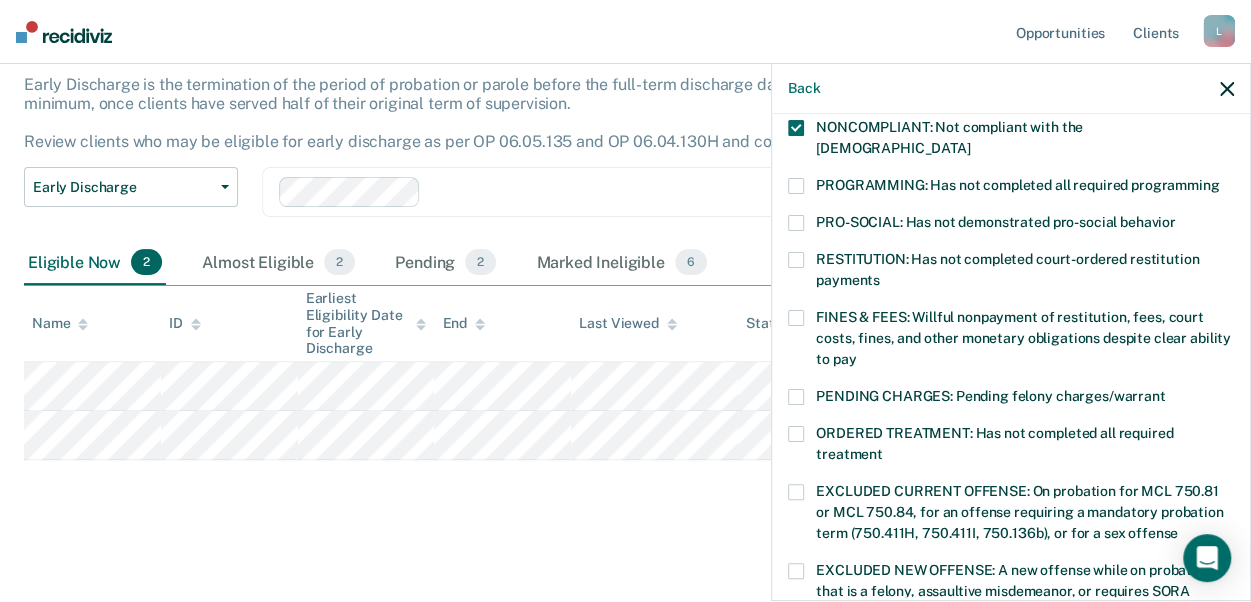 click at bounding box center (796, 186) 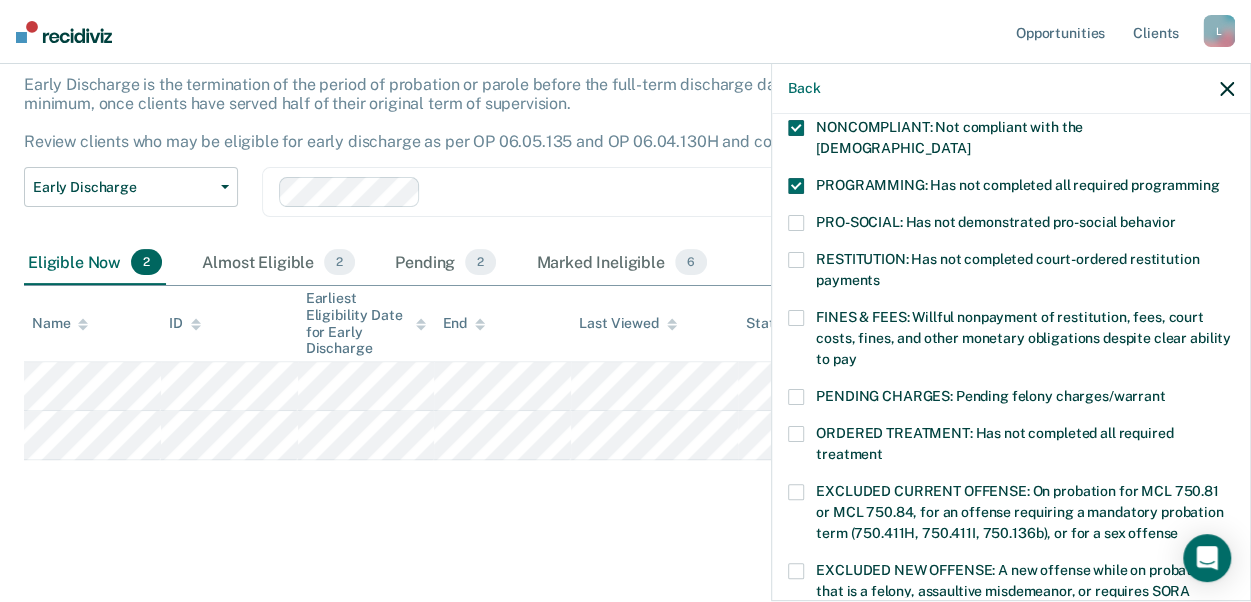 click at bounding box center [796, 128] 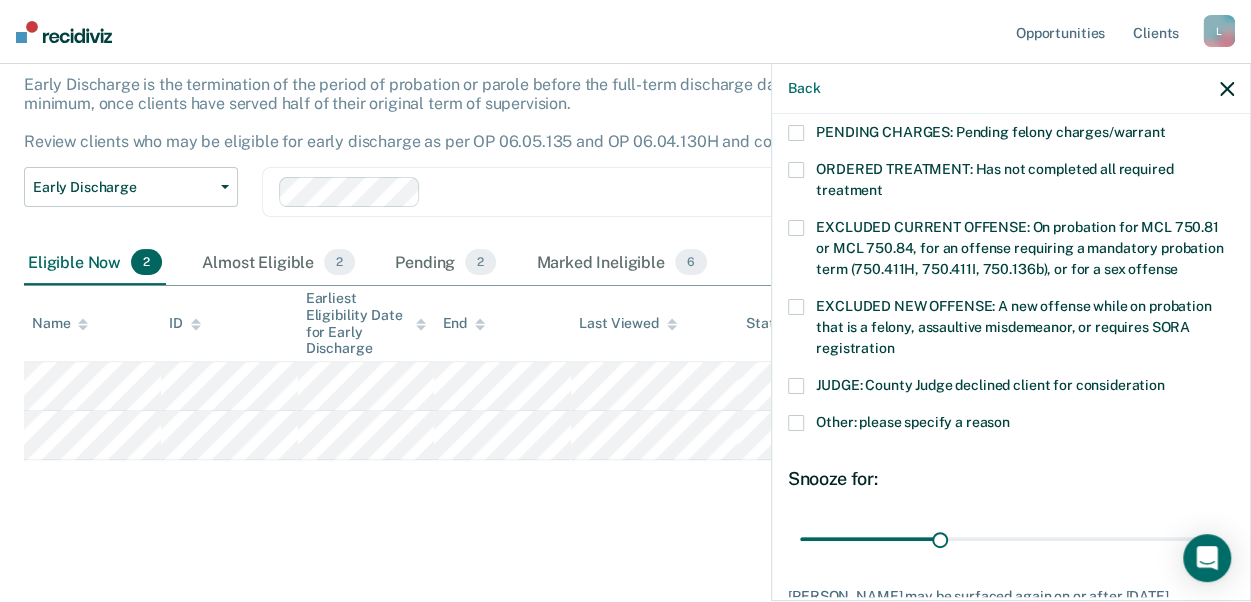 scroll, scrollTop: 774, scrollLeft: 0, axis: vertical 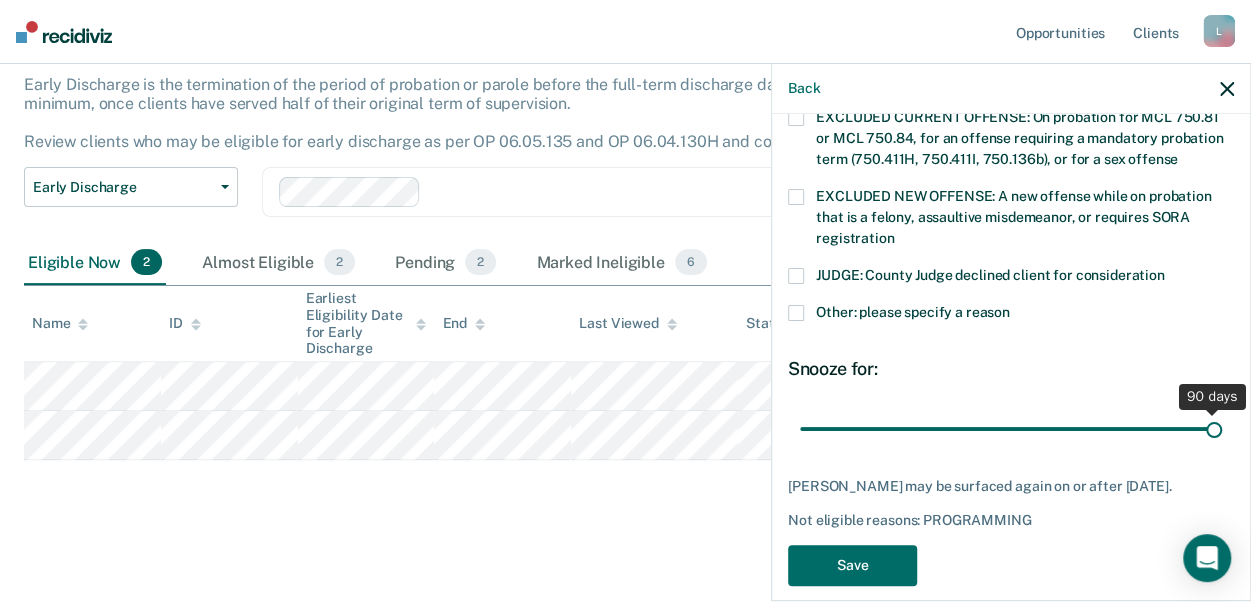 drag, startPoint x: 934, startPoint y: 403, endPoint x: 1230, endPoint y: 391, distance: 296.24313 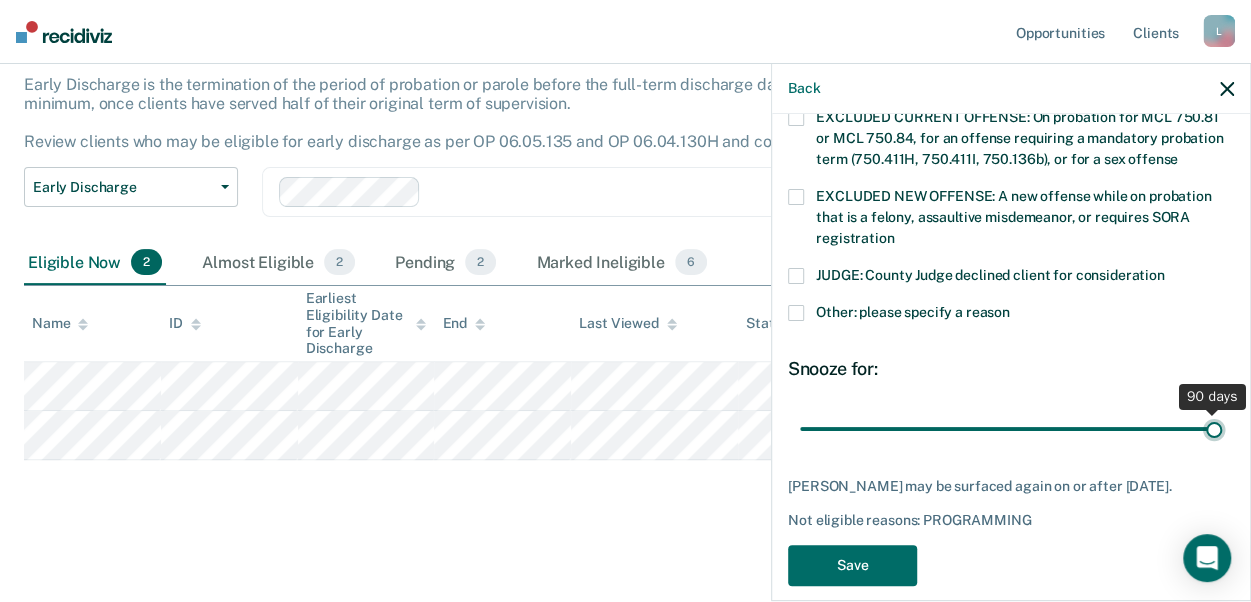 type on "90" 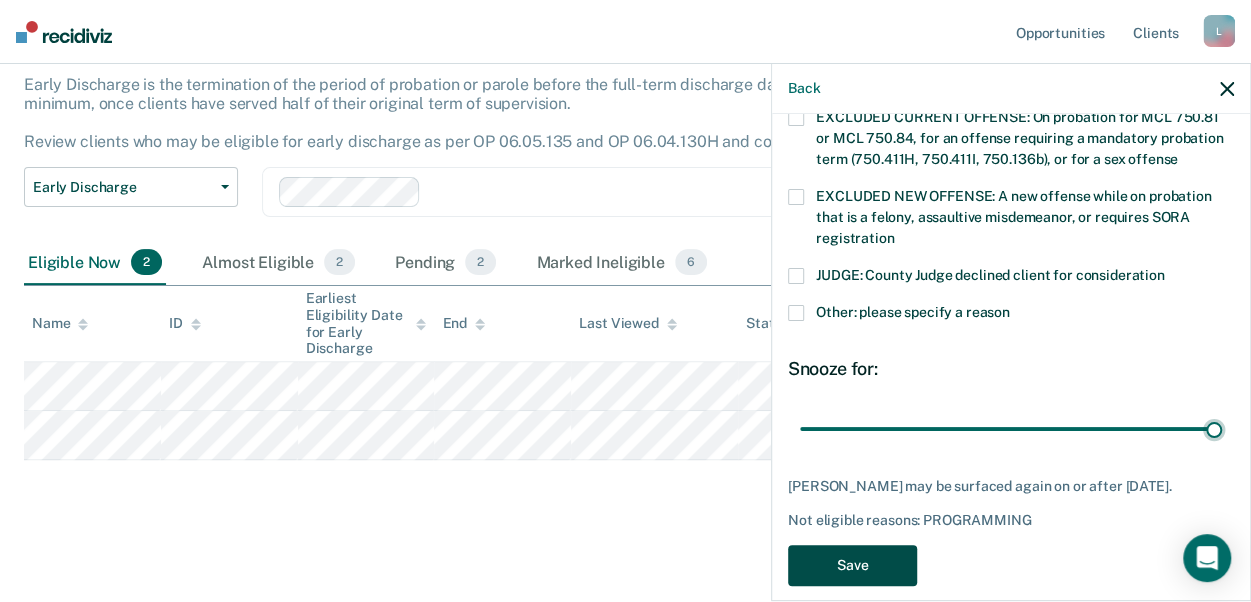 click on "Save" at bounding box center [852, 565] 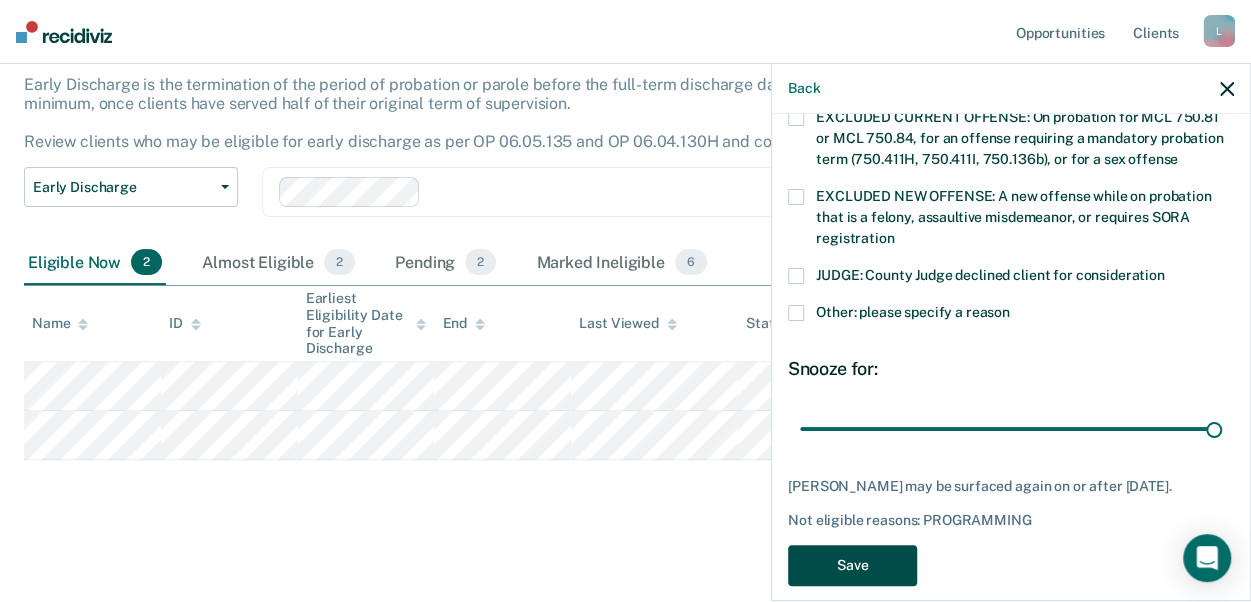 scroll, scrollTop: 71, scrollLeft: 0, axis: vertical 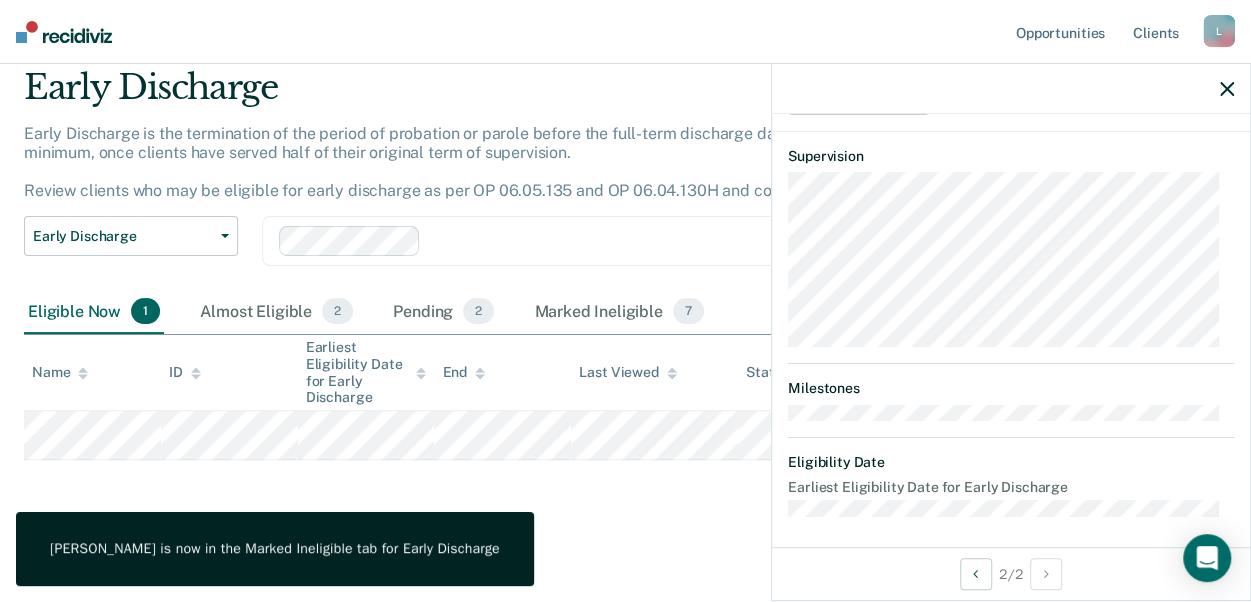 click 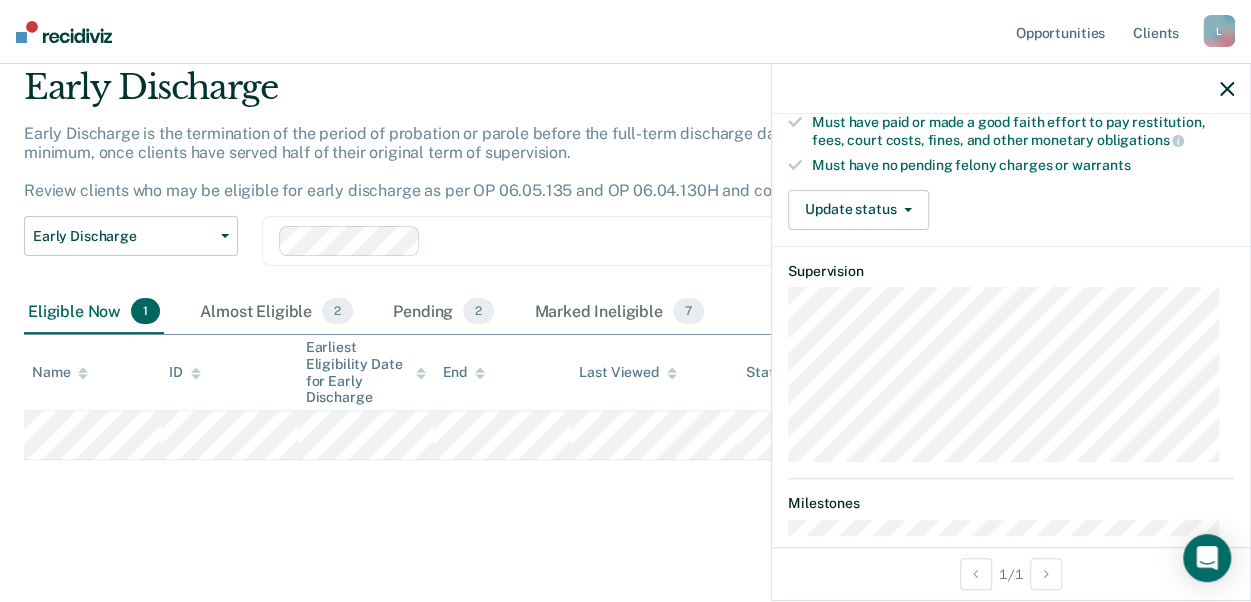 scroll, scrollTop: 400, scrollLeft: 0, axis: vertical 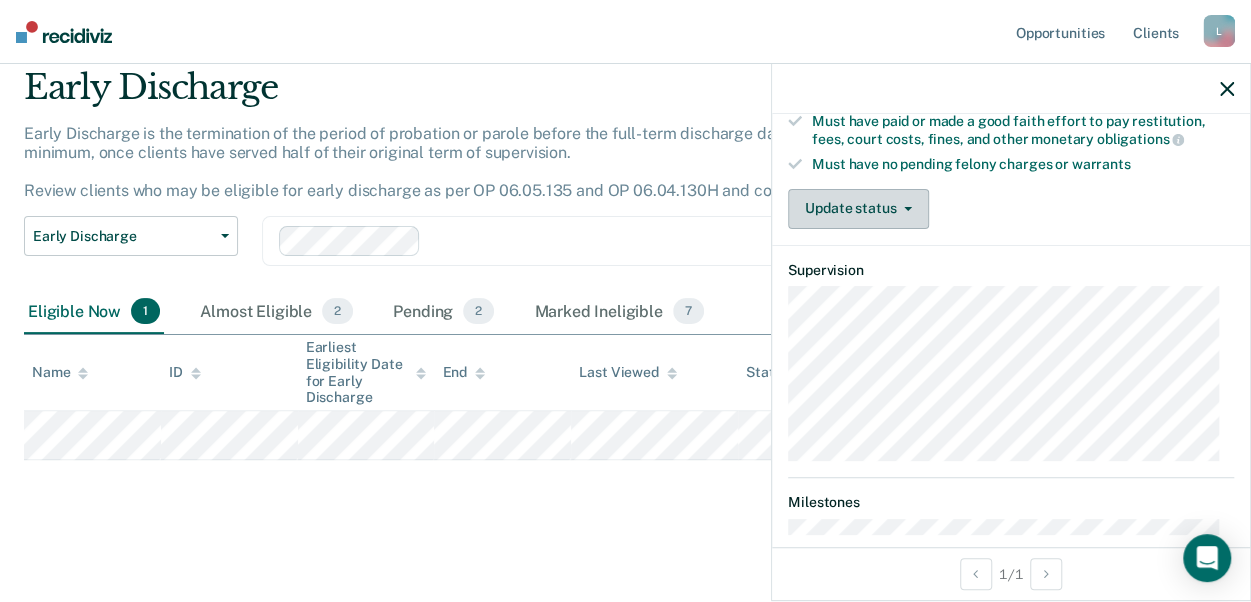 drag, startPoint x: 883, startPoint y: 201, endPoint x: 867, endPoint y: 215, distance: 21.260292 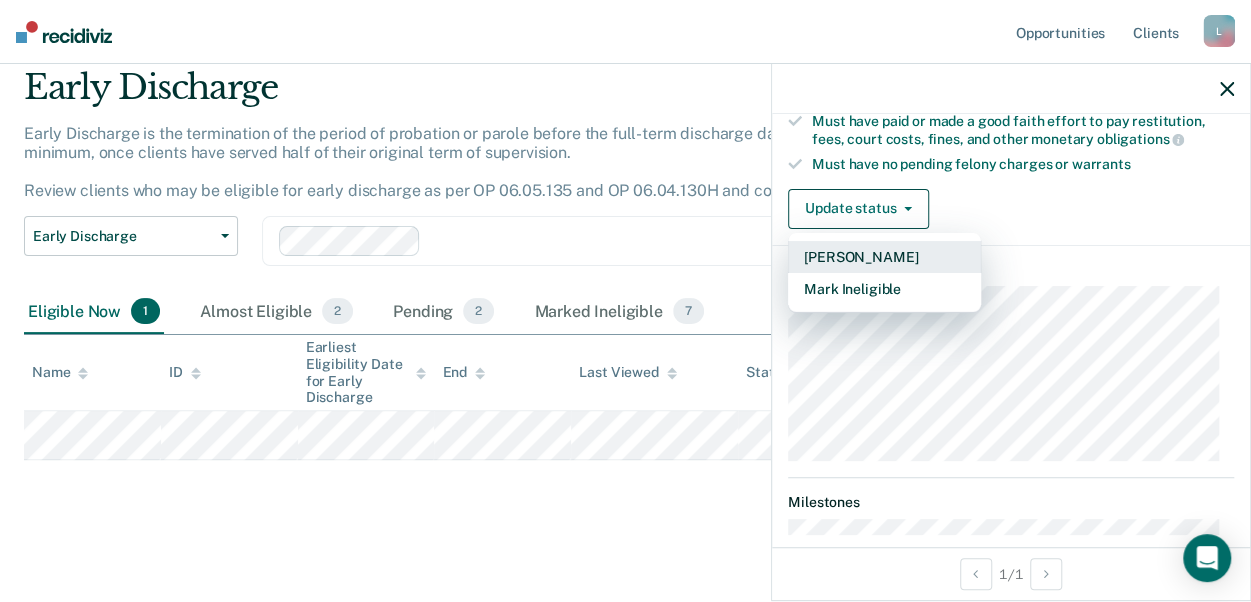 click on "[PERSON_NAME]" at bounding box center (884, 257) 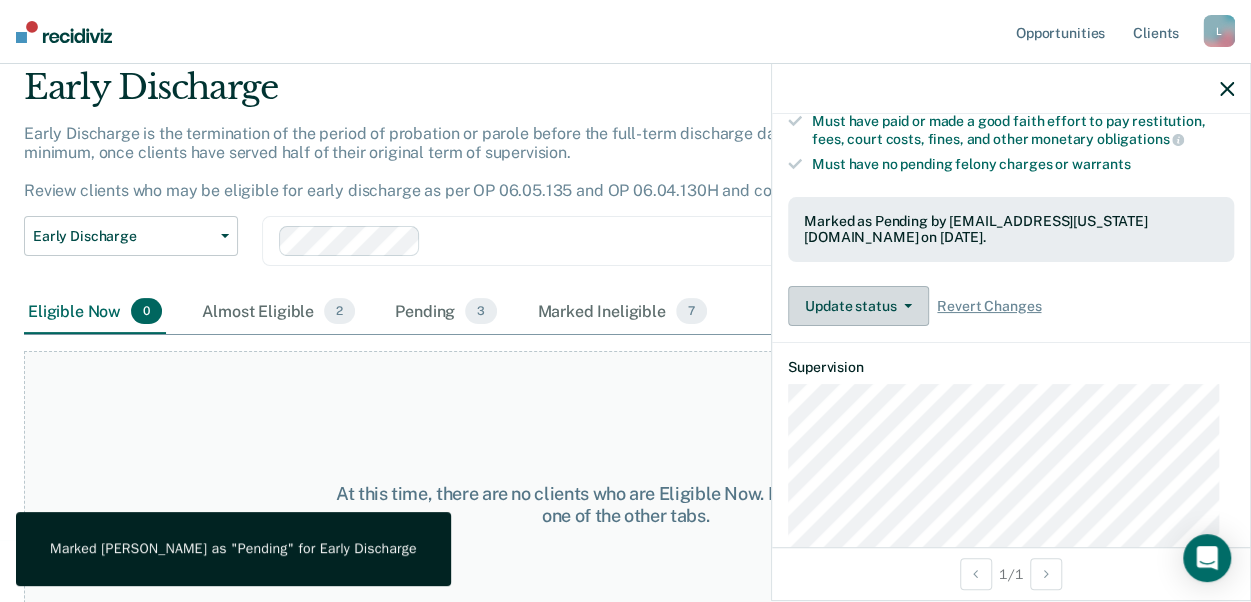 click on "Update status" at bounding box center [858, 306] 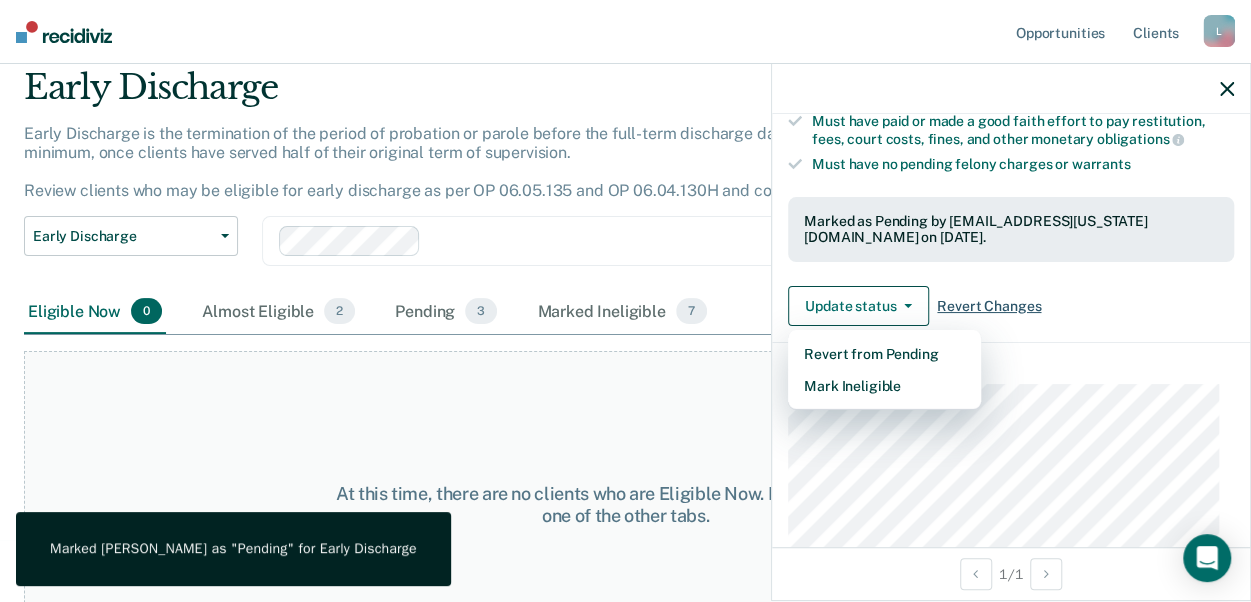 click on "Revert Changes" at bounding box center (989, 306) 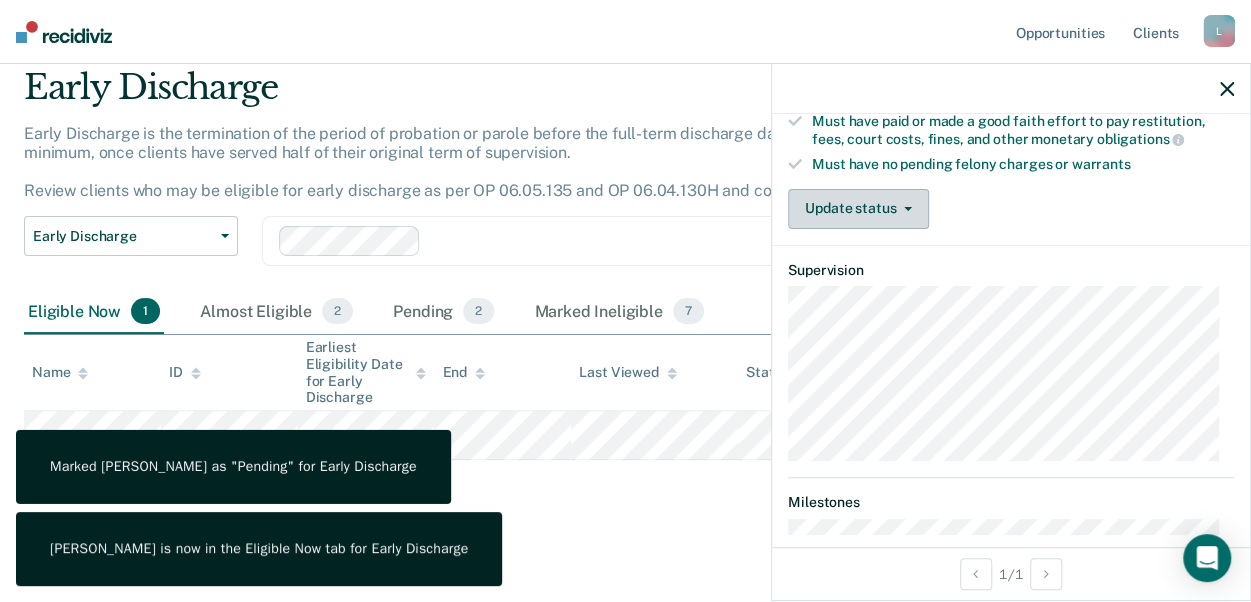 click on "Update status" at bounding box center (858, 209) 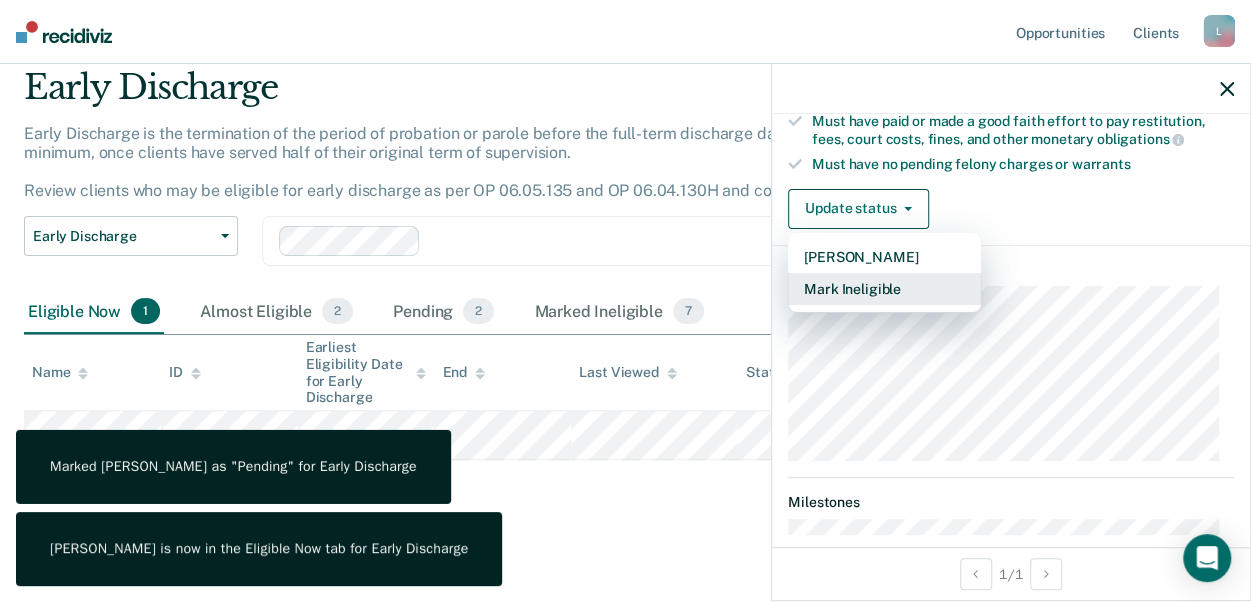 click on "Mark Ineligible" at bounding box center (884, 289) 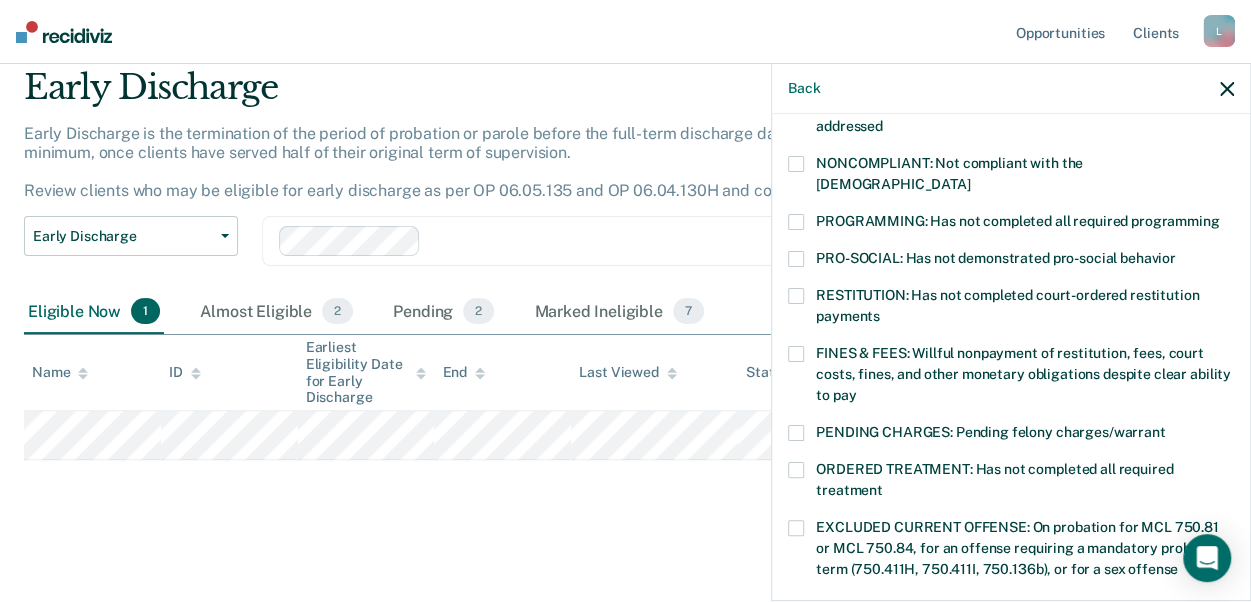 scroll, scrollTop: 500, scrollLeft: 0, axis: vertical 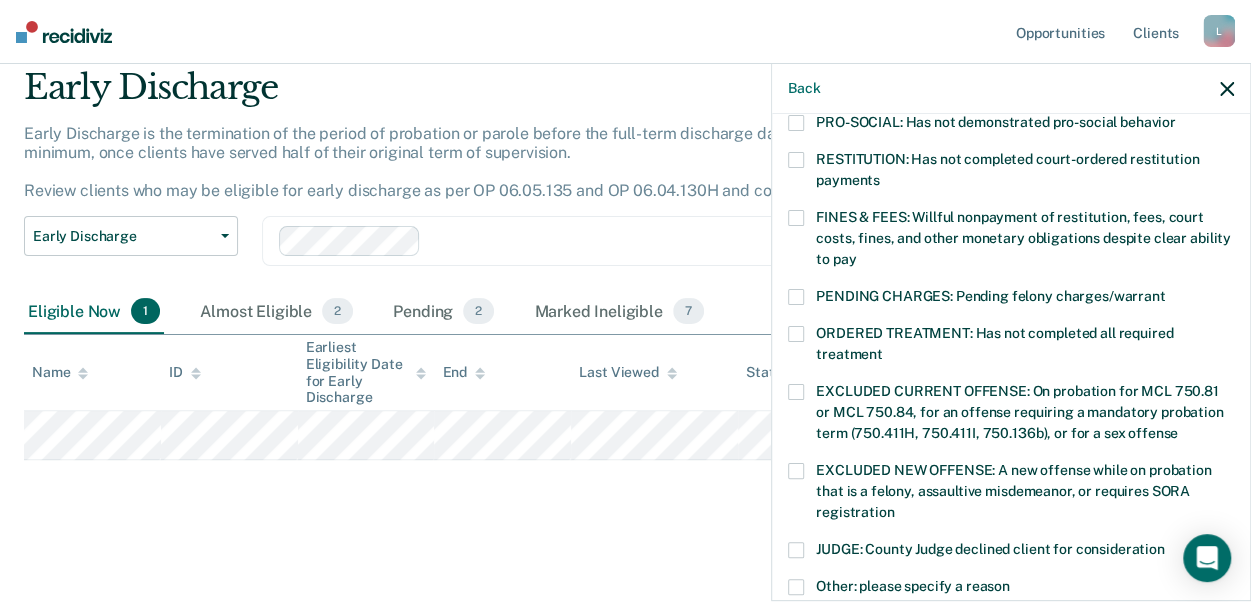 click at bounding box center [796, 587] 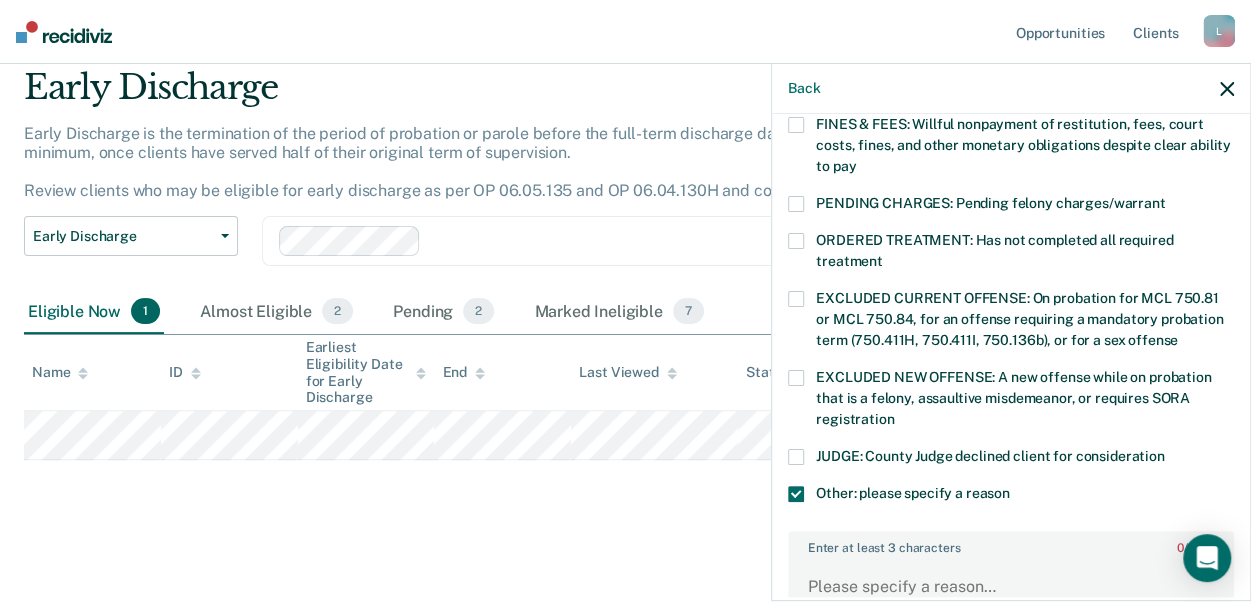 scroll, scrollTop: 800, scrollLeft: 0, axis: vertical 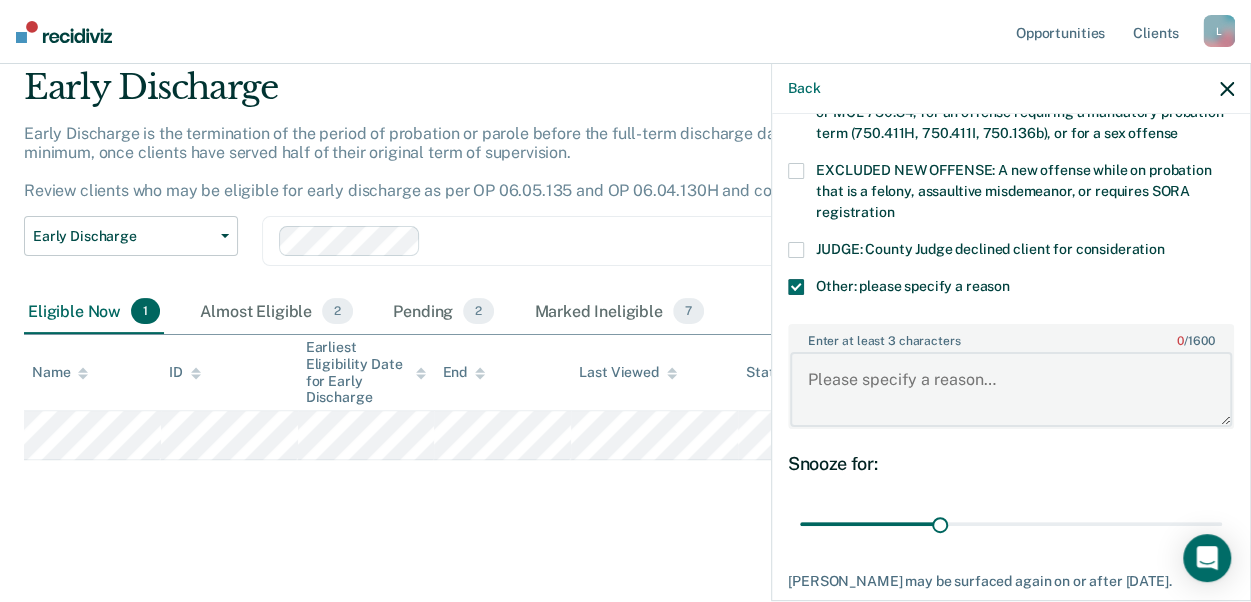click on "Enter at least 3 characters 0  /  1600" at bounding box center (1011, 389) 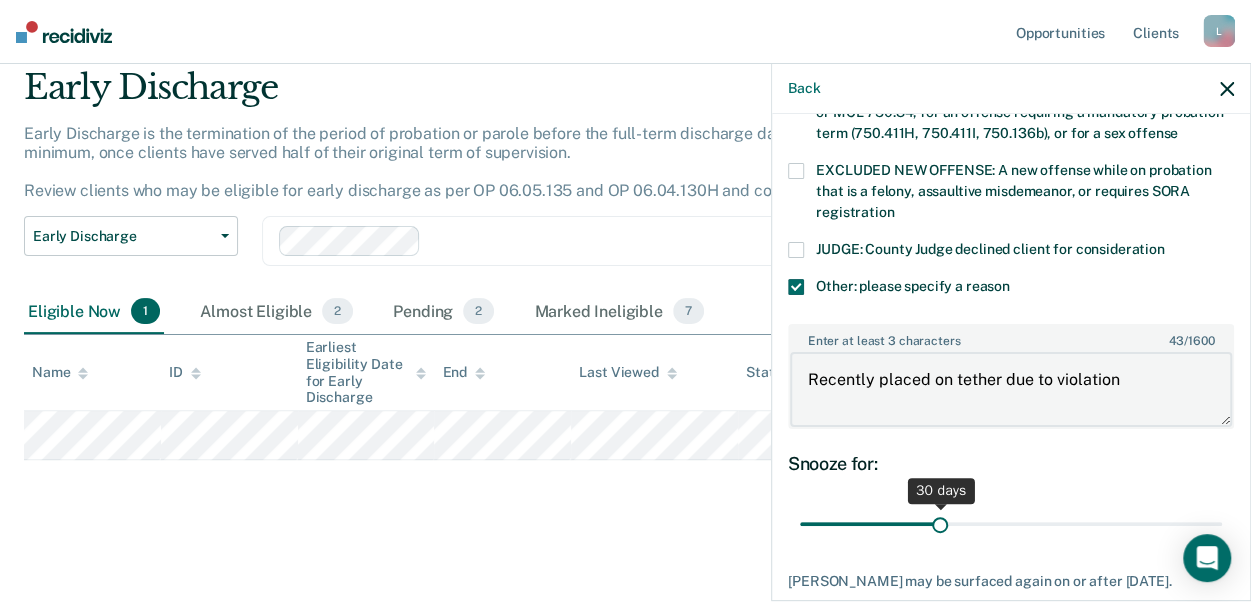 type on "Recently placed on tether due to violation" 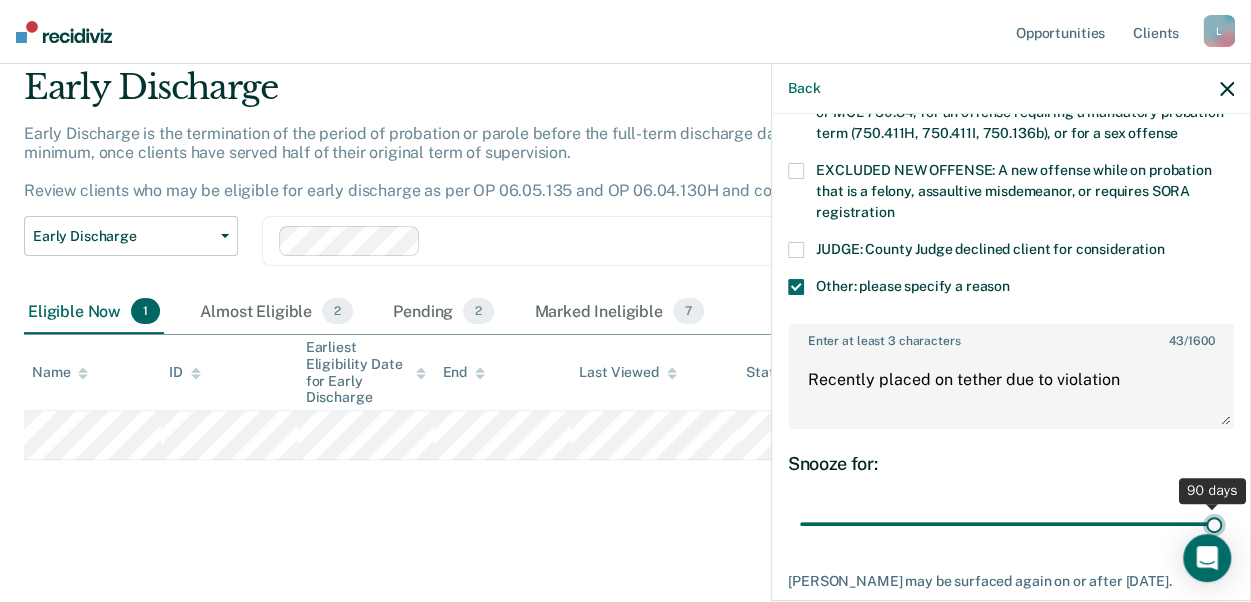 drag, startPoint x: 935, startPoint y: 497, endPoint x: 1226, endPoint y: 485, distance: 291.2473 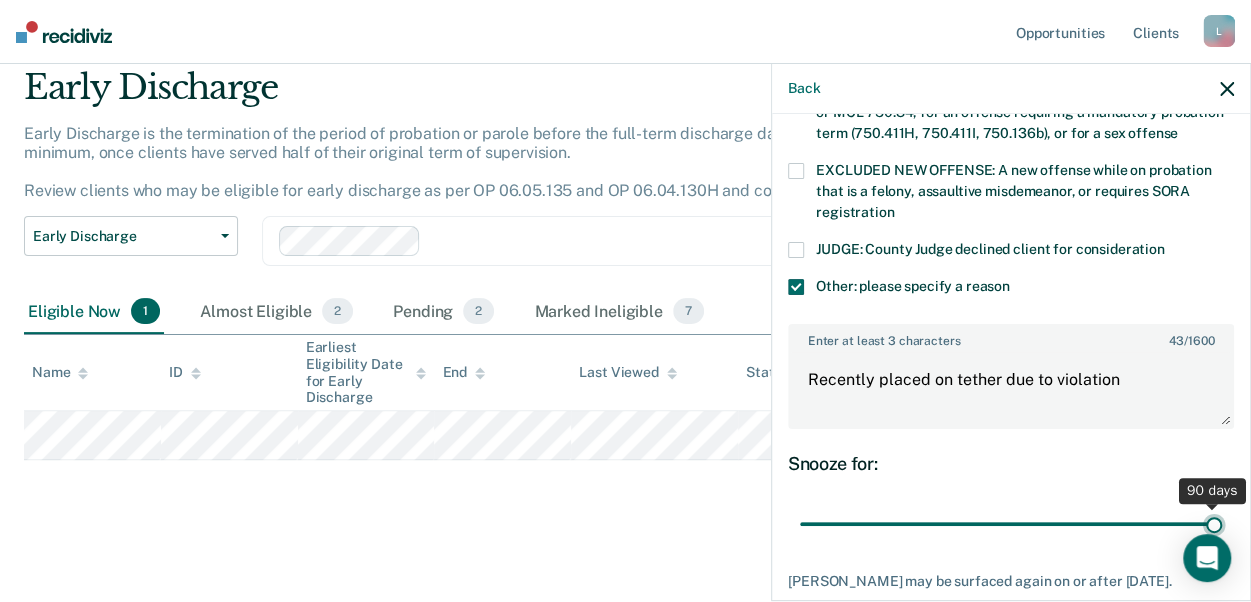 type on "90" 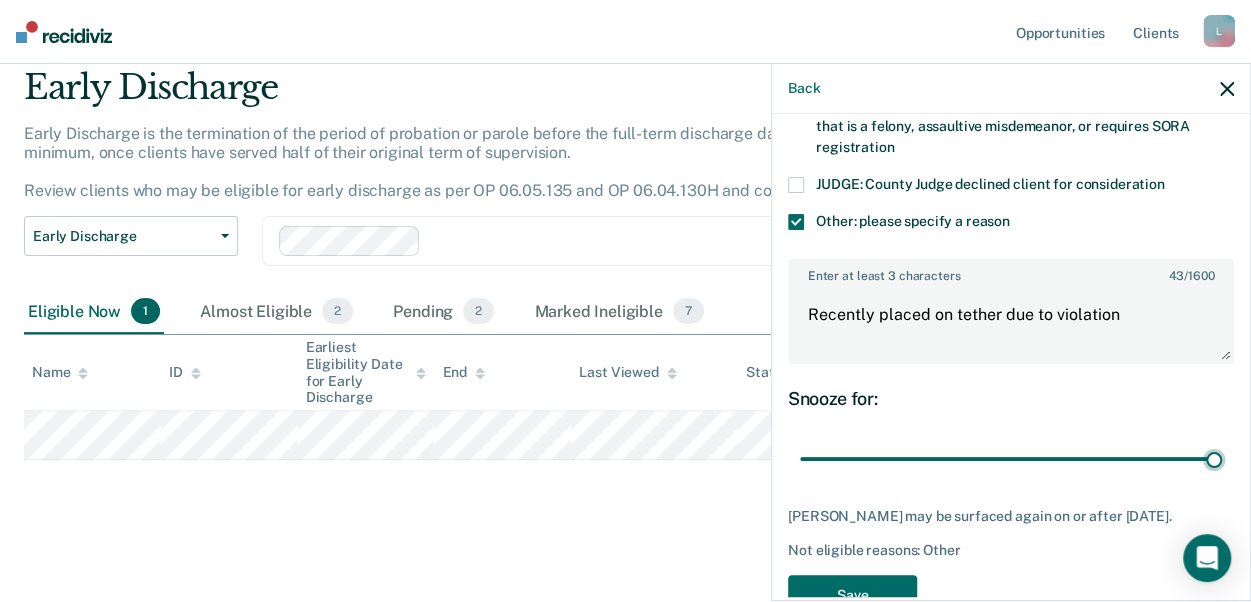 scroll, scrollTop: 912, scrollLeft: 0, axis: vertical 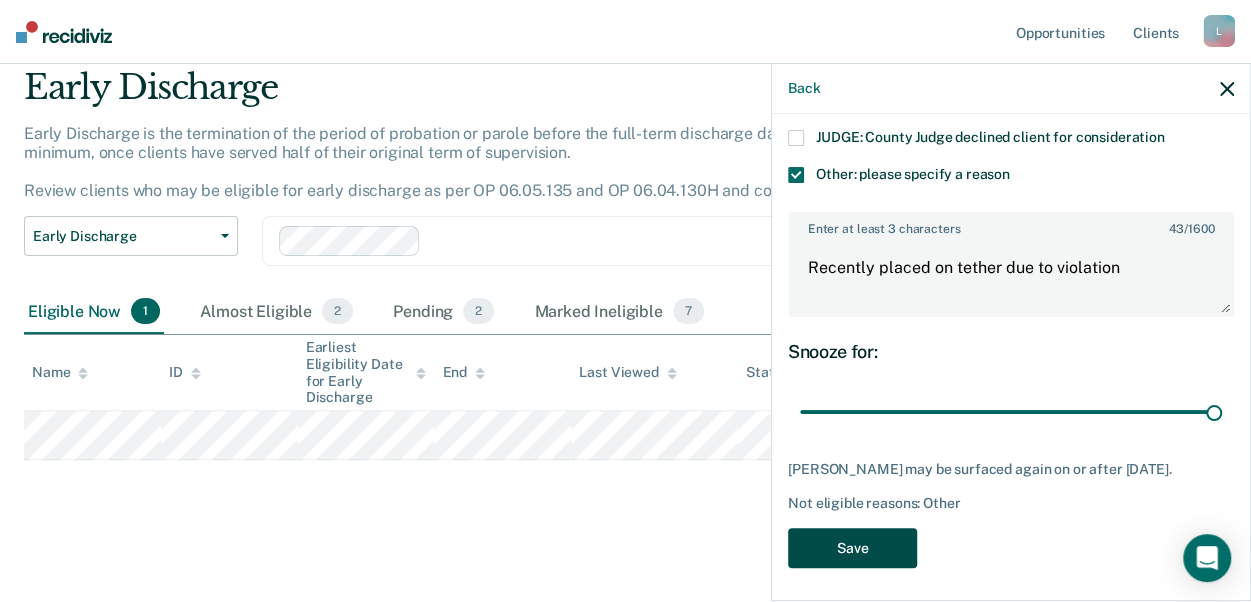 click on "Save" at bounding box center [852, 548] 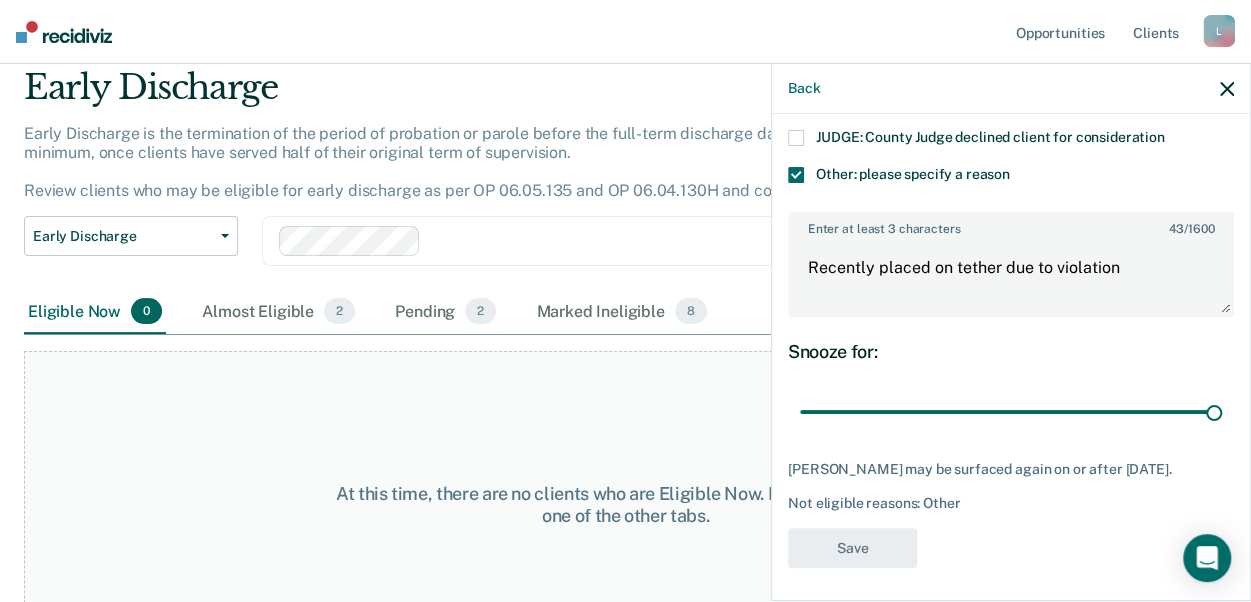 scroll, scrollTop: 696, scrollLeft: 0, axis: vertical 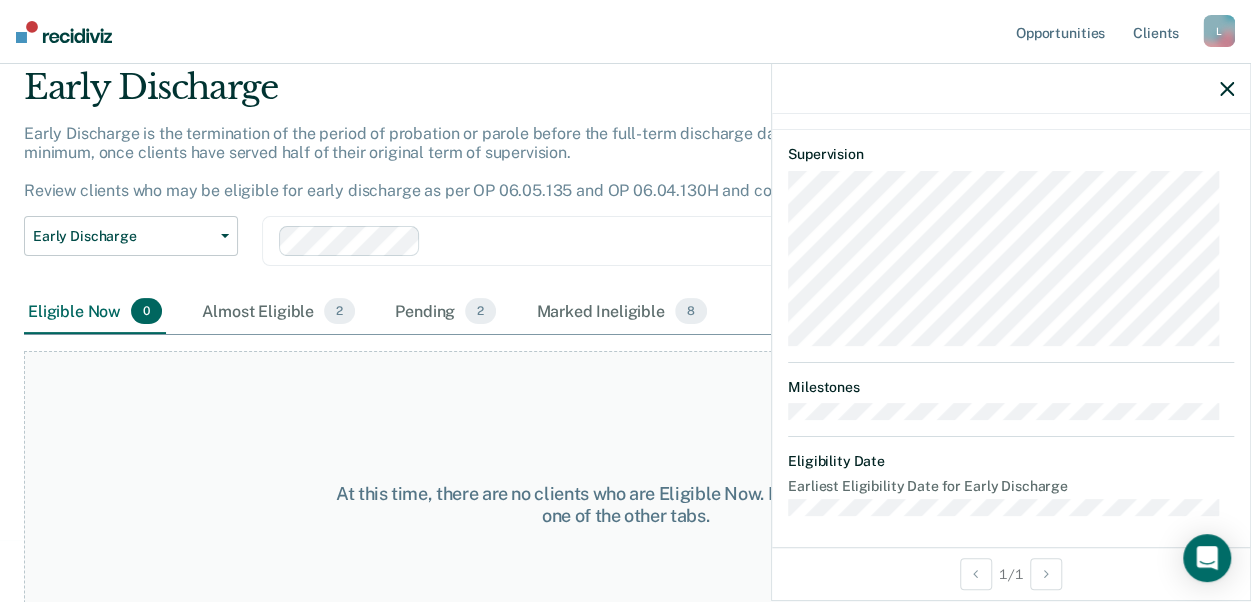click on "At this time, there are no clients who are Eligible Now. Please navigate to one of the other tabs." at bounding box center (625, 504) 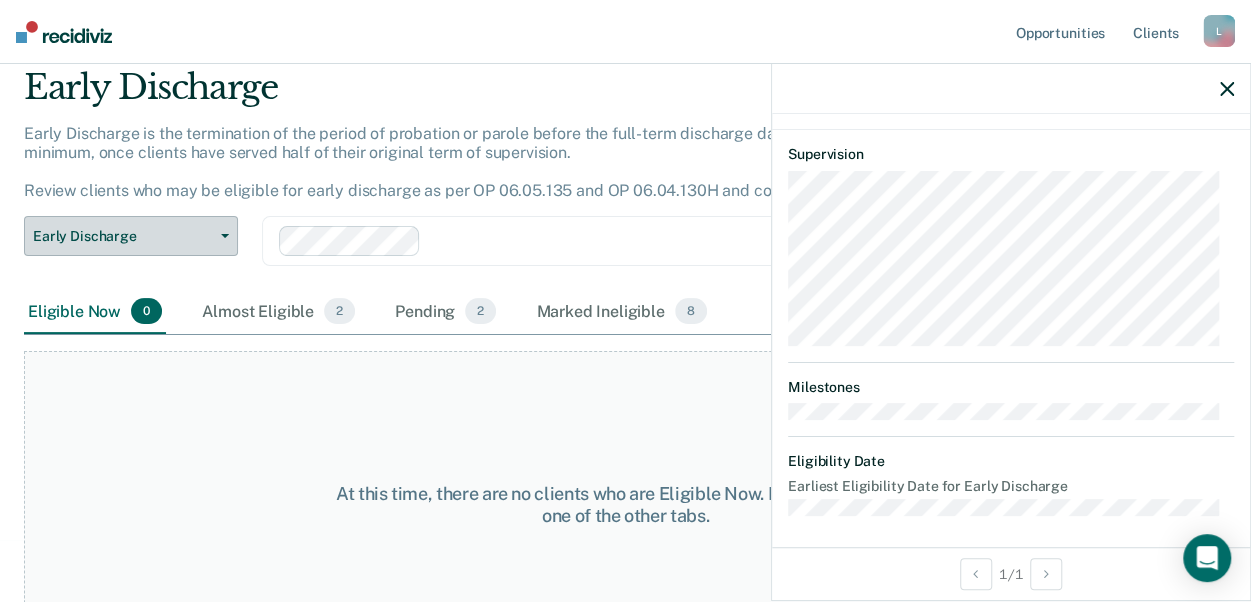 click at bounding box center [221, 236] 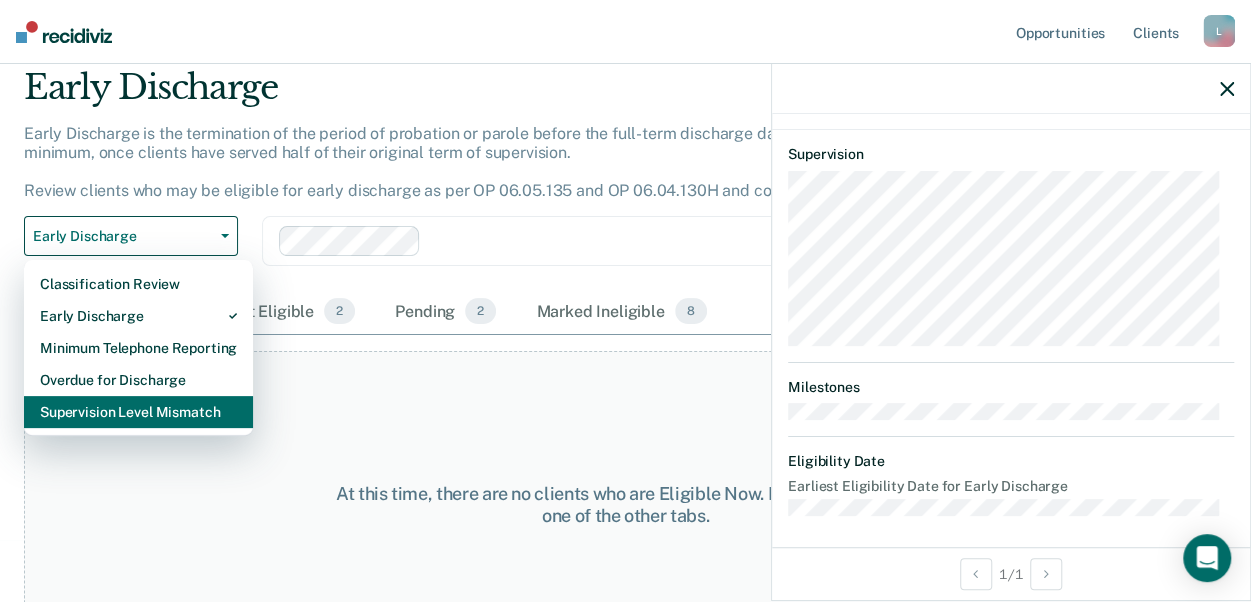 click on "Supervision Level Mismatch" at bounding box center [138, 412] 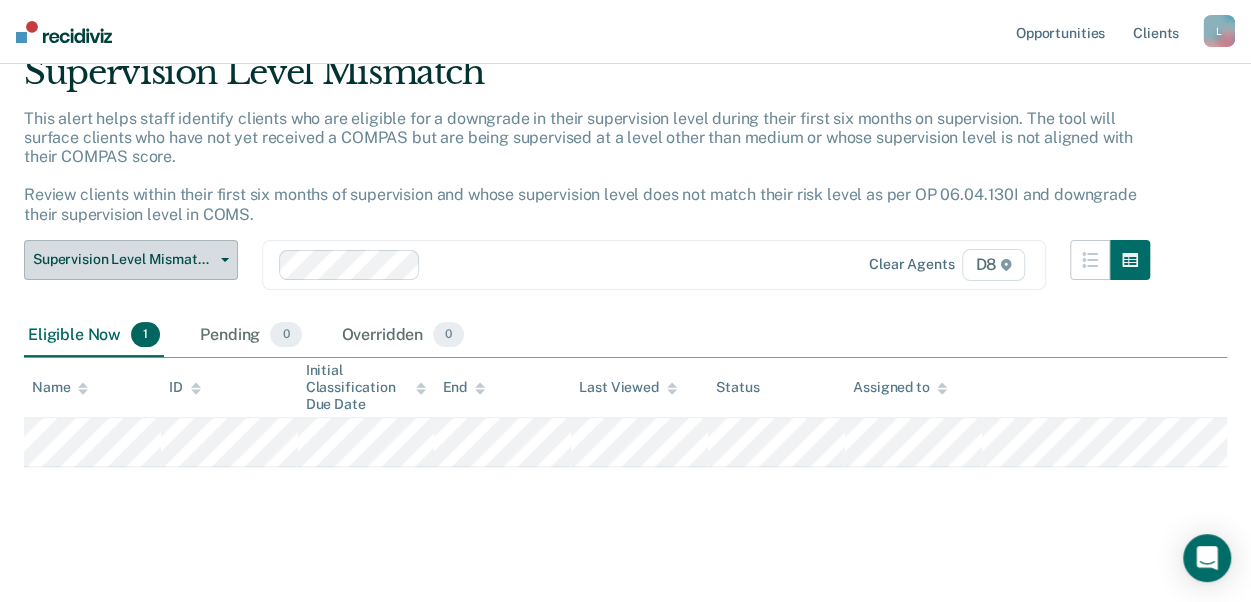 scroll, scrollTop: 93, scrollLeft: 0, axis: vertical 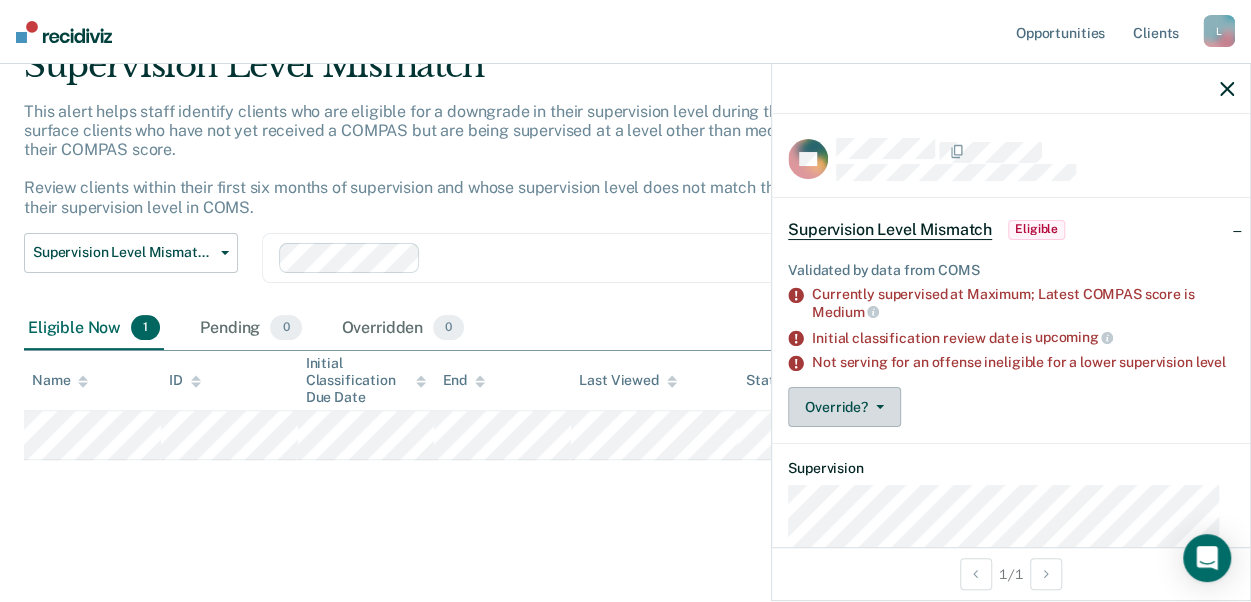 click 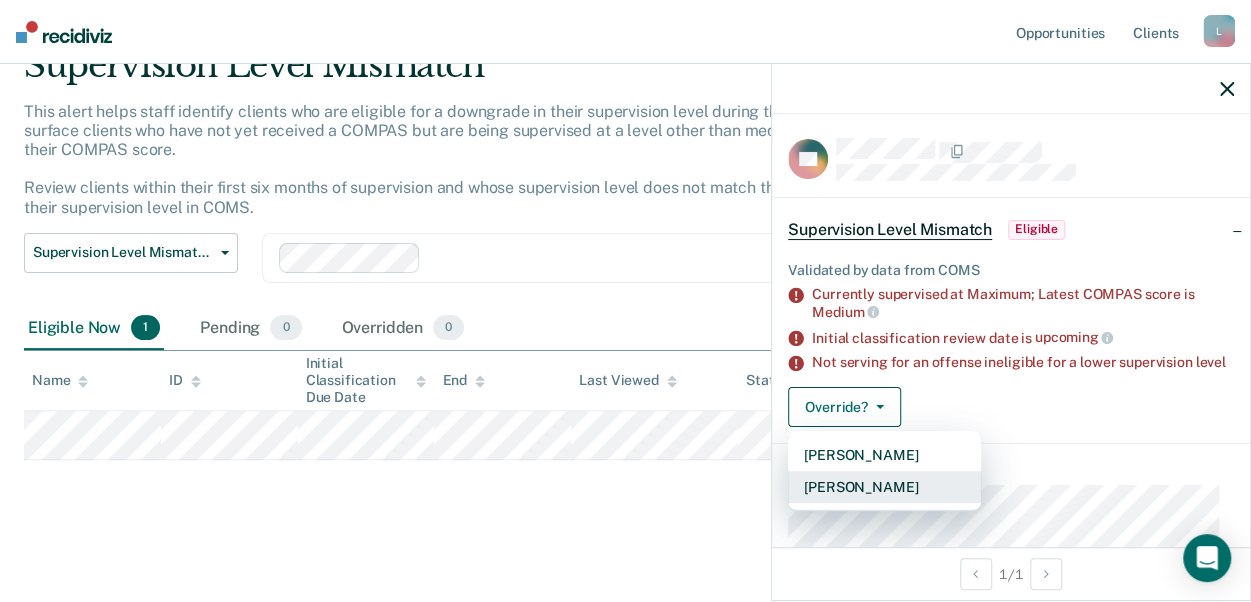 click on "Mark Overridden" at bounding box center (884, 487) 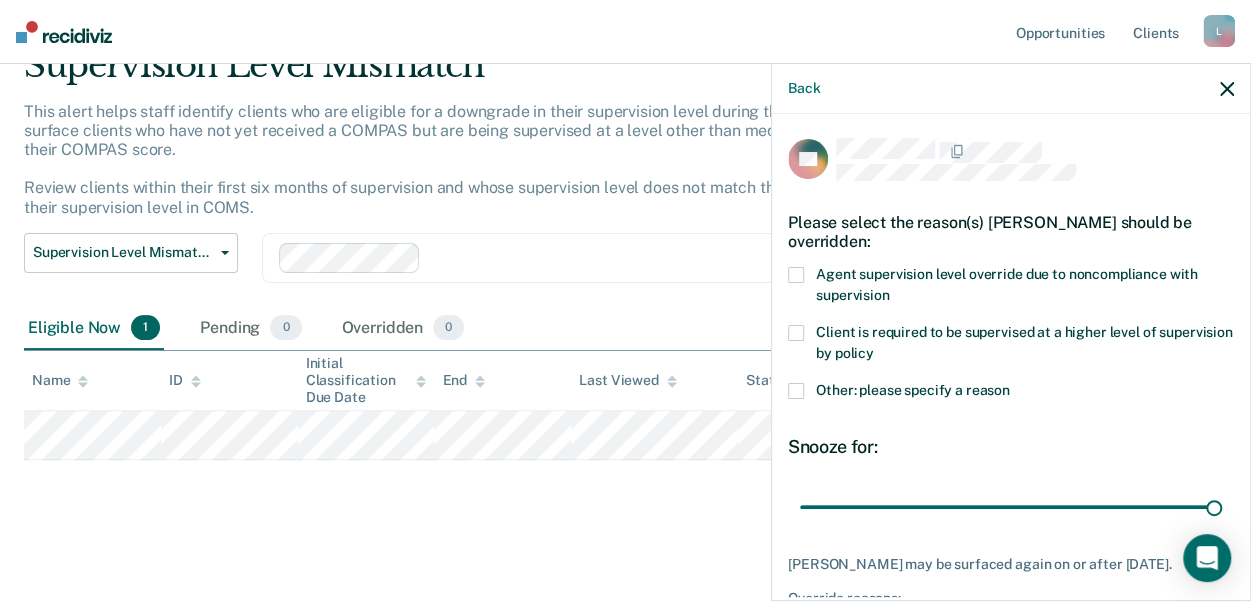 drag, startPoint x: 935, startPoint y: 504, endPoint x: 1262, endPoint y: 497, distance: 327.07492 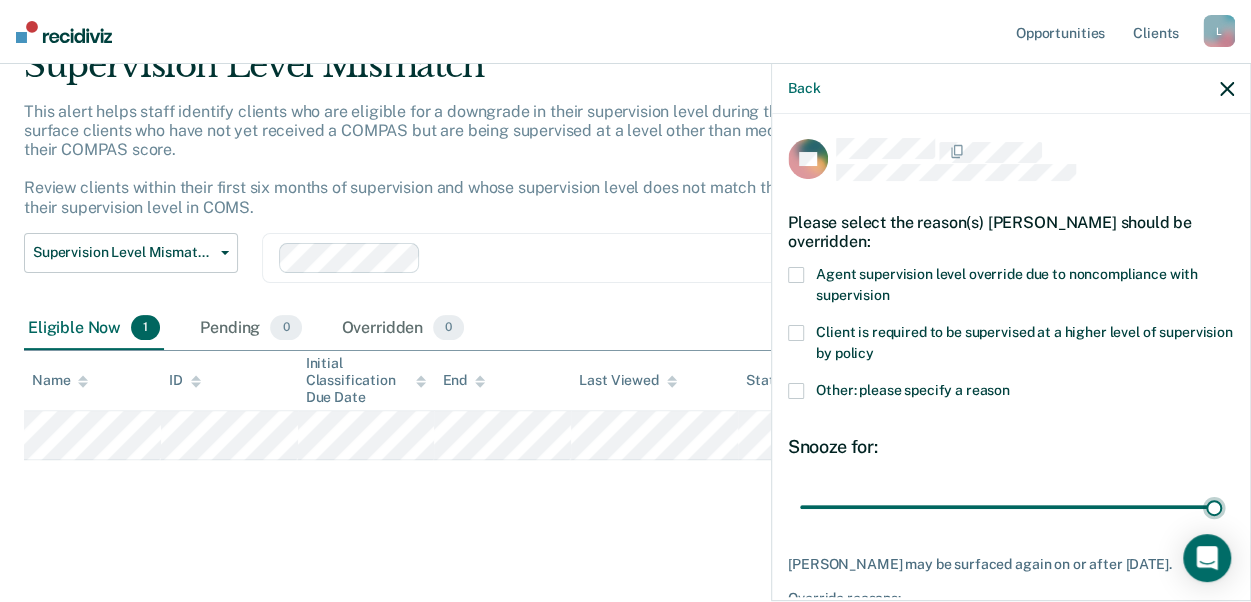 type on "90" 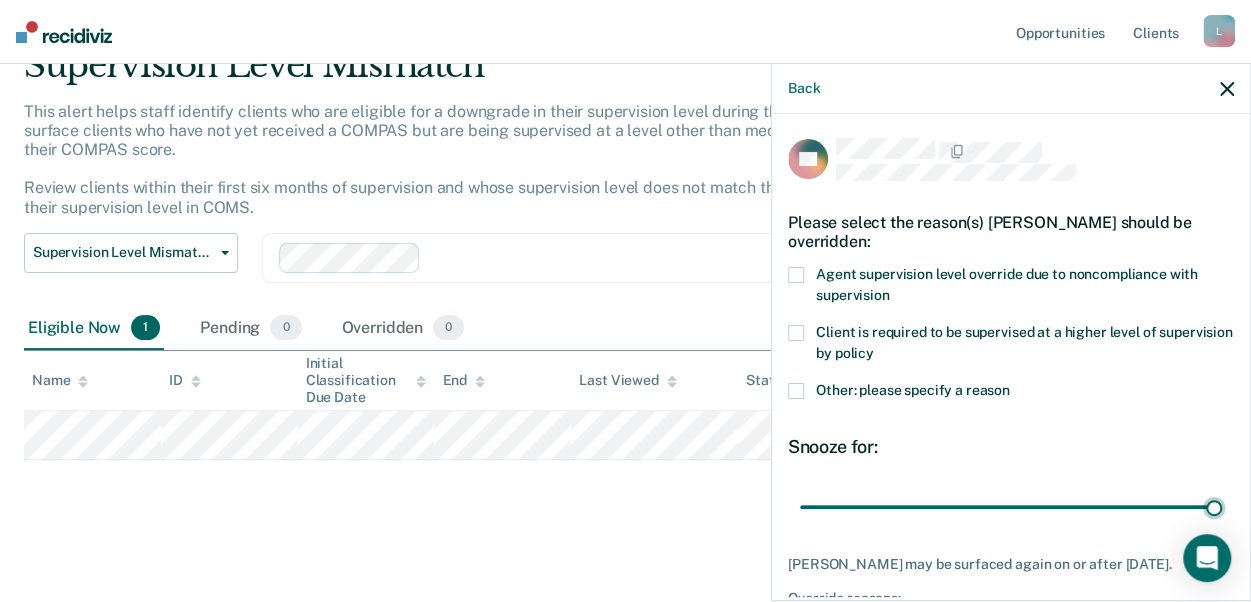 click at bounding box center (1011, 506) 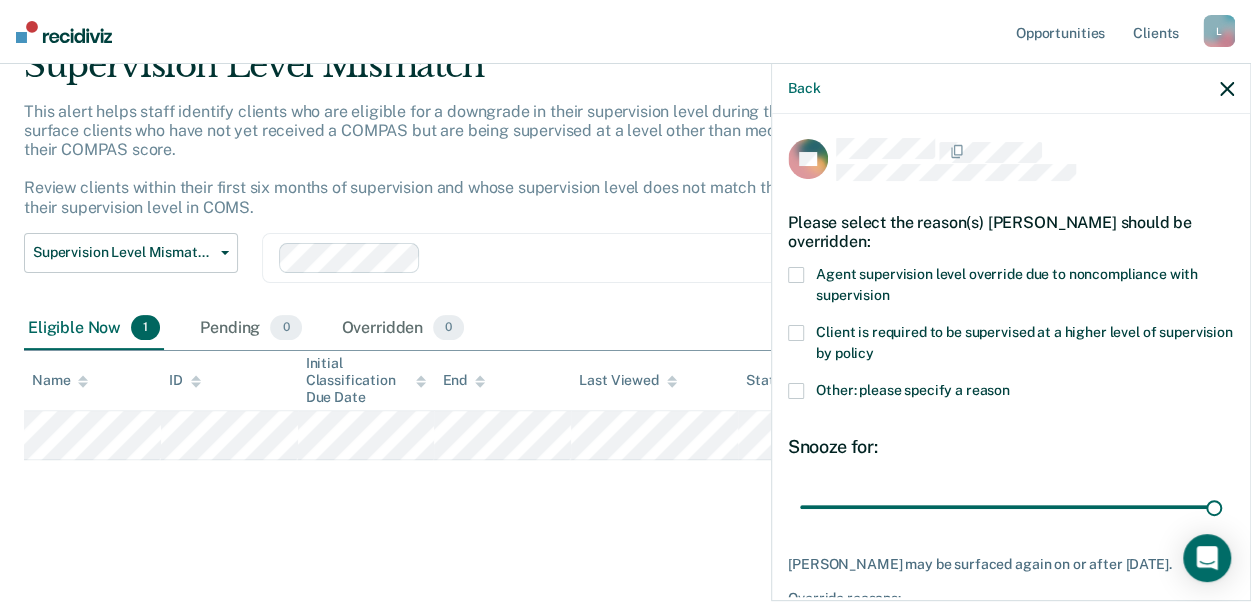 click at bounding box center [796, 391] 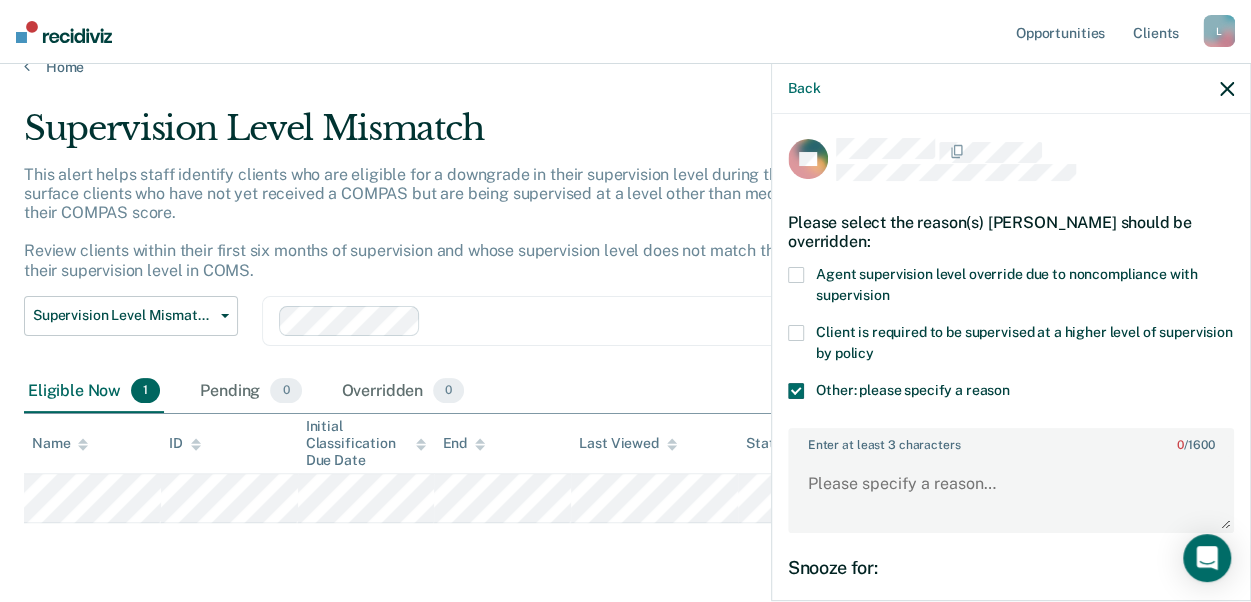 scroll, scrollTop: 0, scrollLeft: 0, axis: both 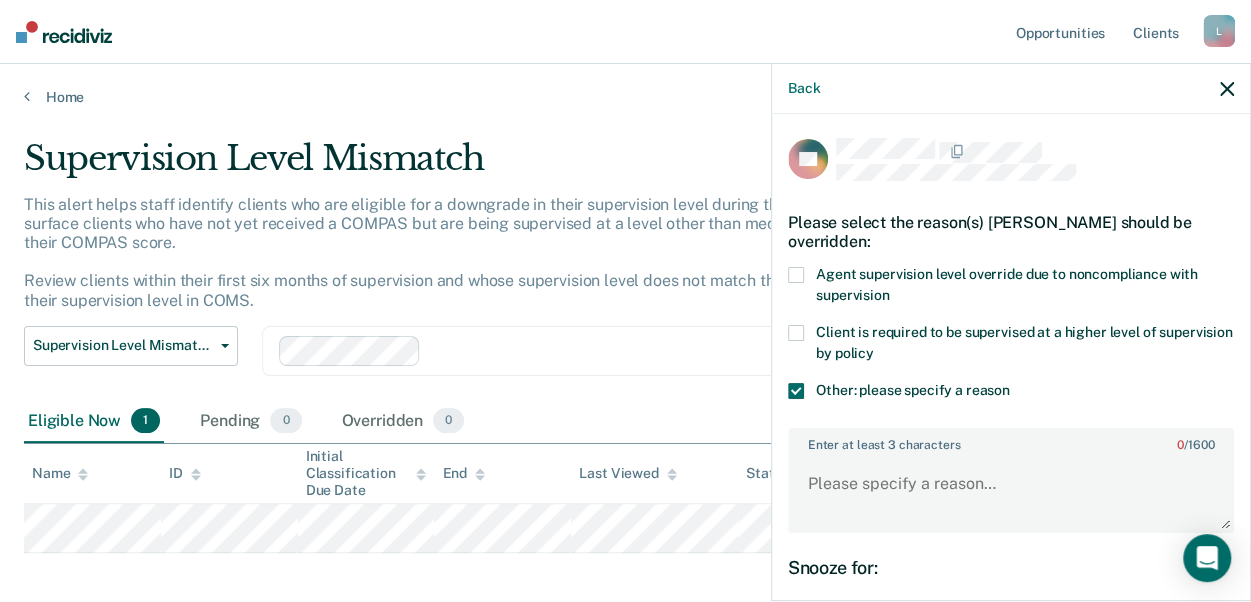 click on "Agent supervision level override due to noncompliance with supervision" at bounding box center (1011, 288) 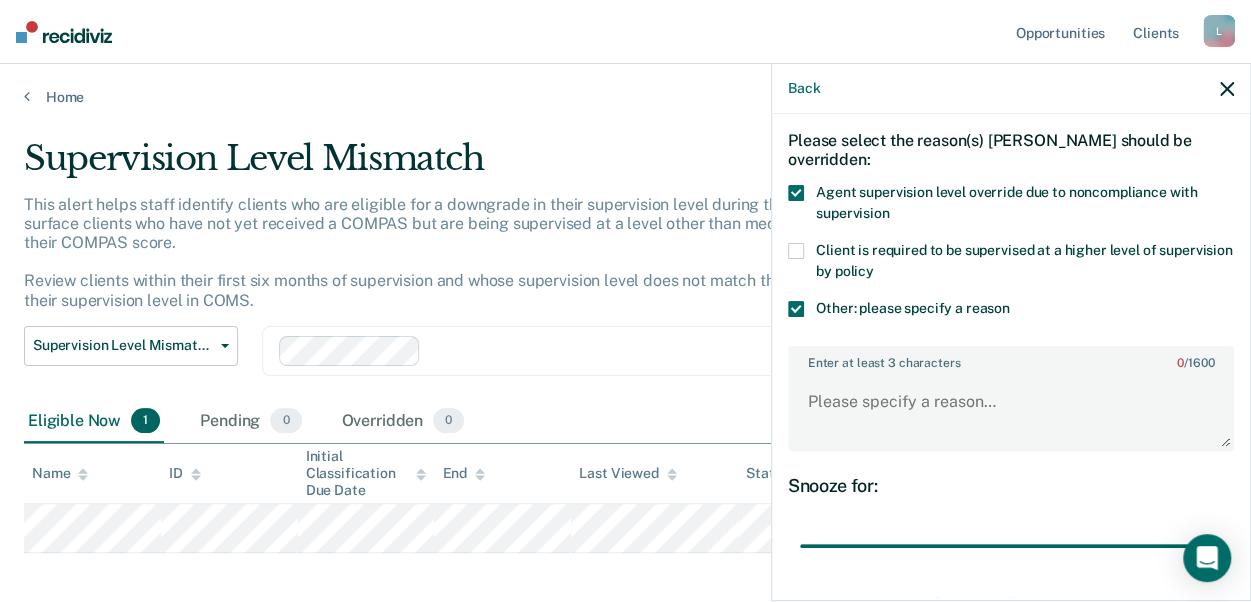 scroll, scrollTop: 220, scrollLeft: 0, axis: vertical 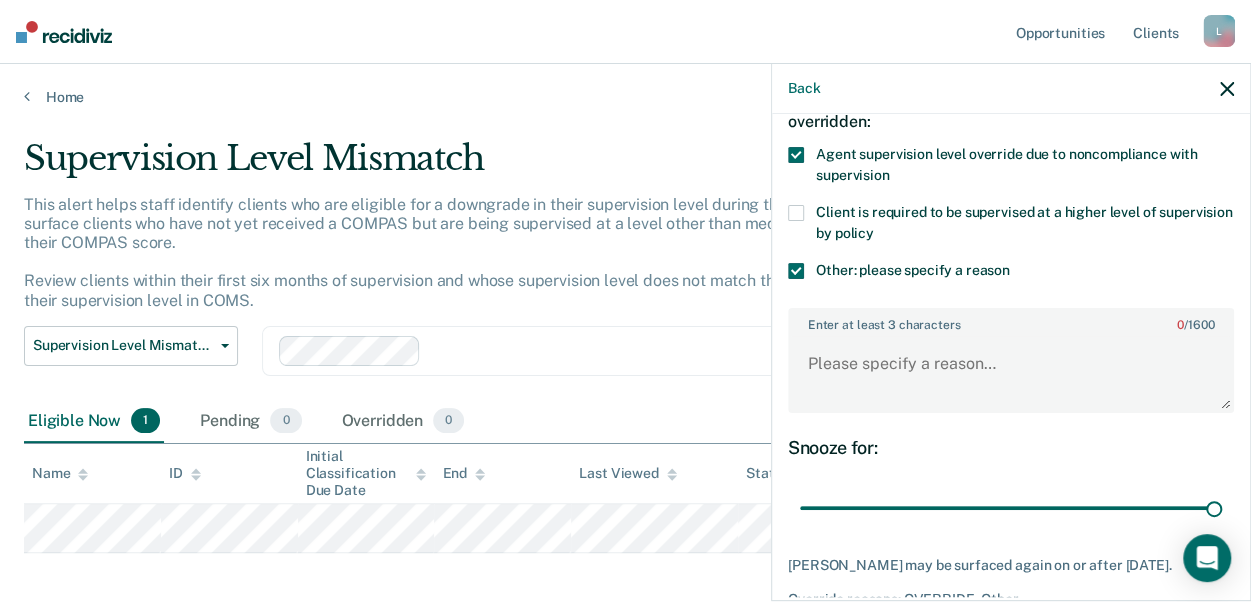 click at bounding box center [796, 271] 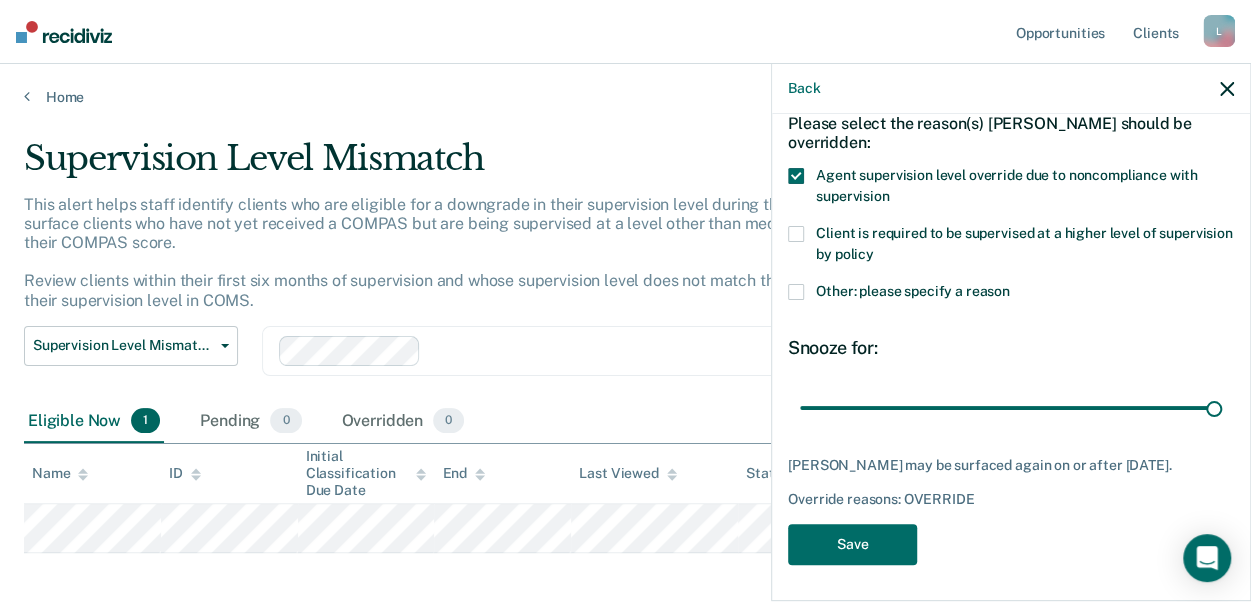click at bounding box center [796, 292] 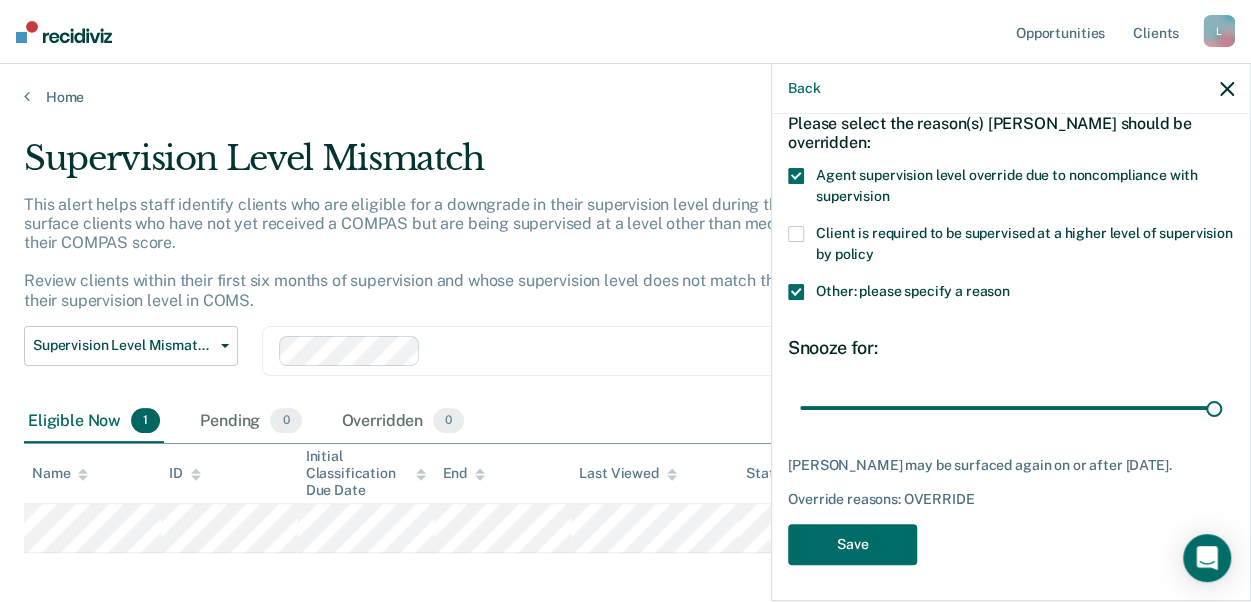 scroll, scrollTop: 120, scrollLeft: 0, axis: vertical 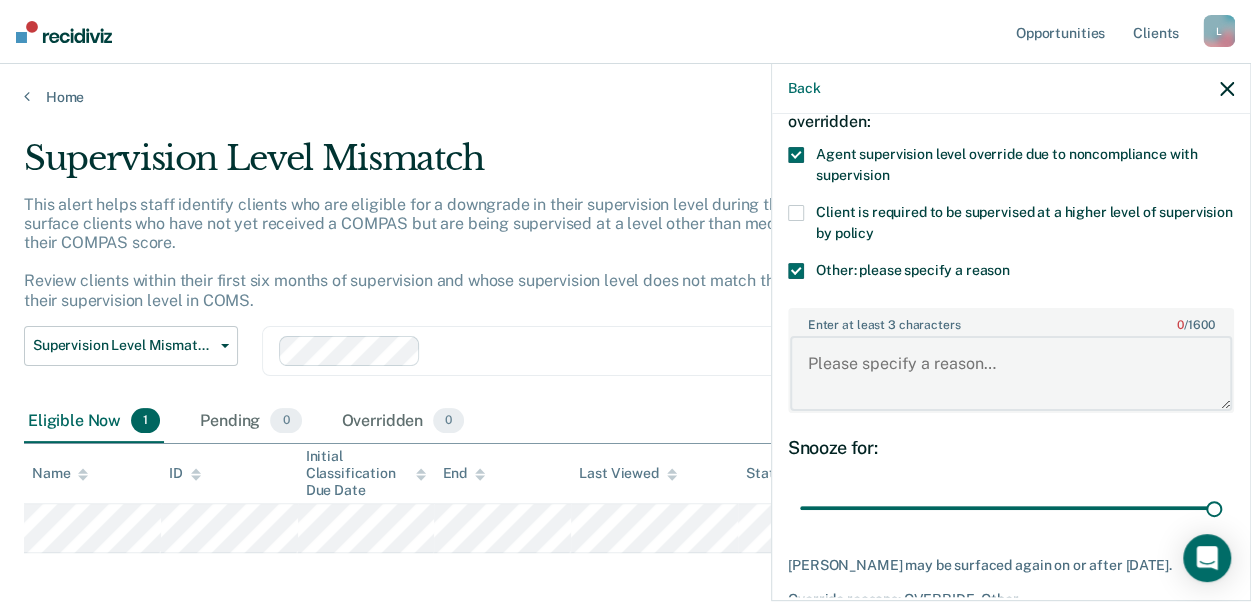 click on "Enter at least 3 characters 0  /  1600" at bounding box center (1011, 373) 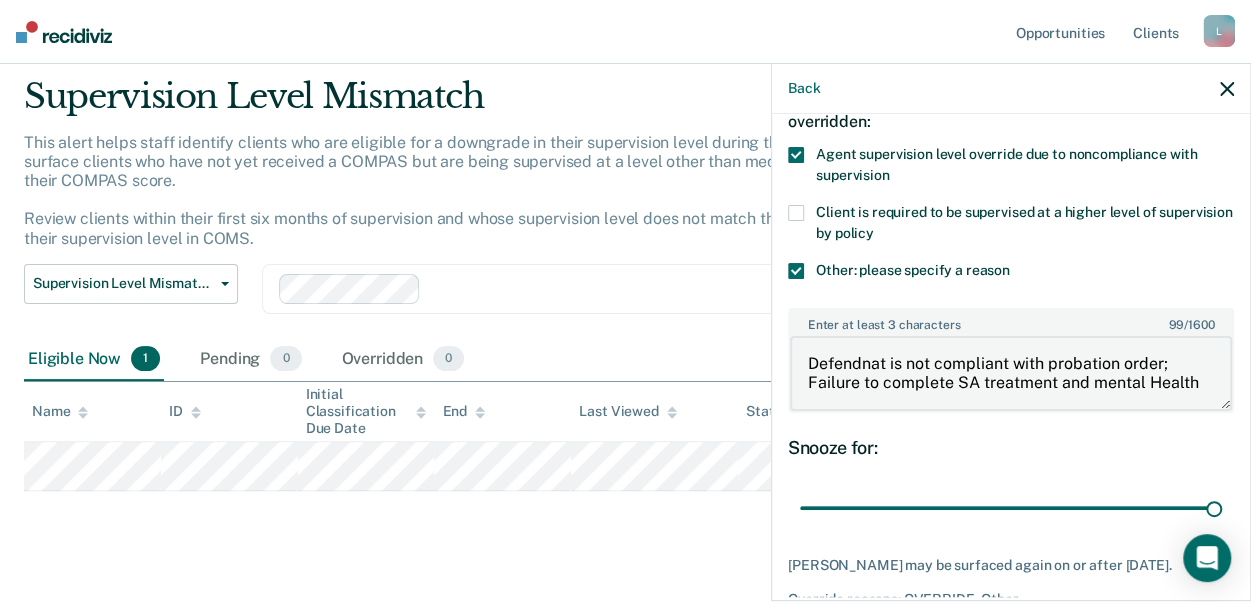scroll, scrollTop: 93, scrollLeft: 0, axis: vertical 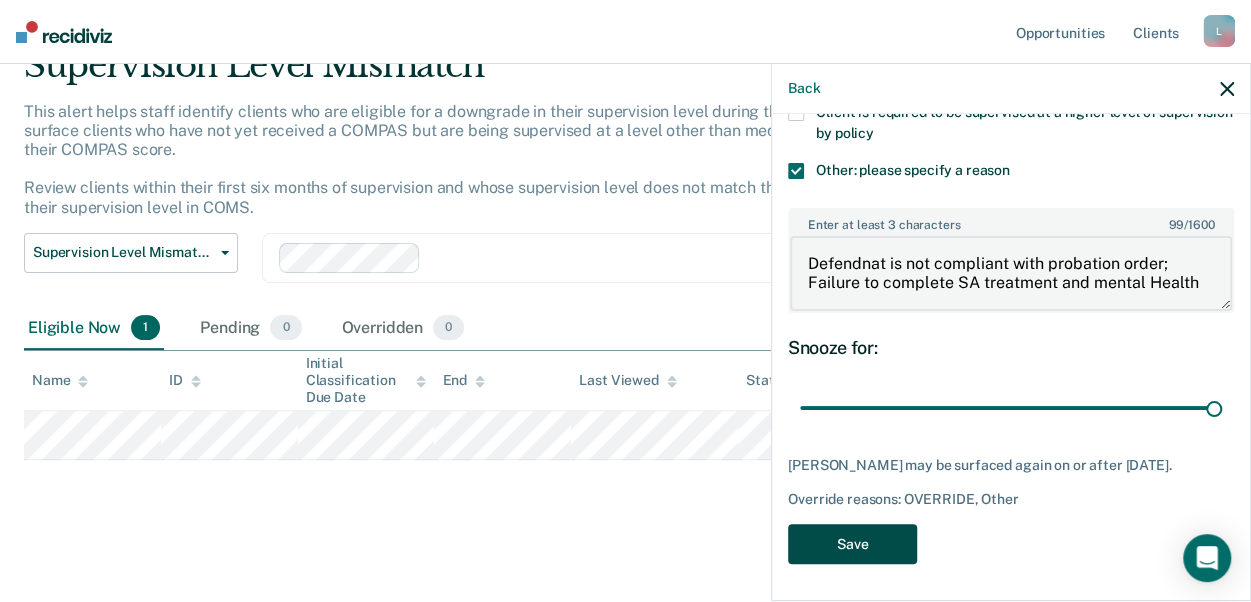 type on "Defendnat is not compliant with probation order; Failure to complete SA treatment and mental Health" 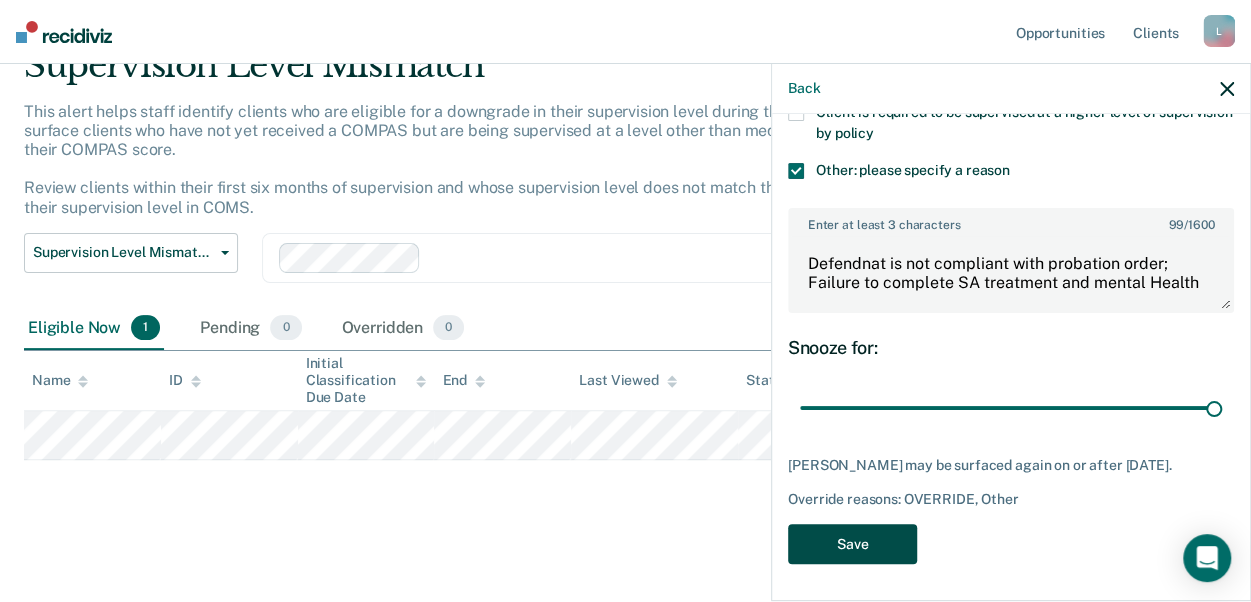 click on "Save" at bounding box center [852, 544] 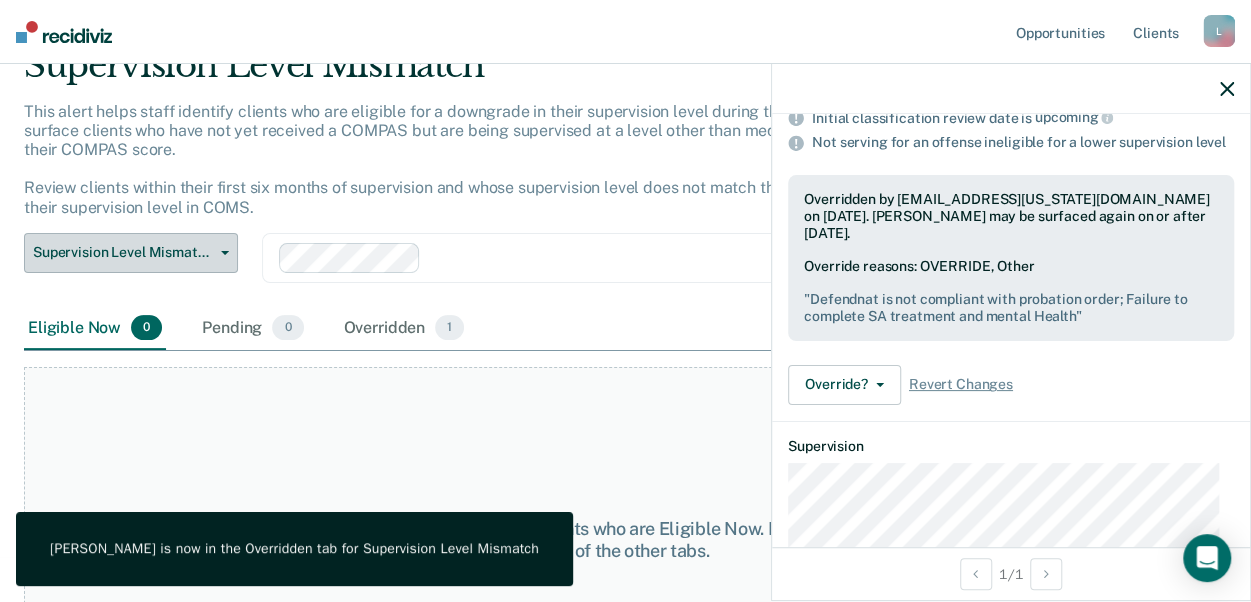click on "Supervision Level Mismatch" at bounding box center [123, 252] 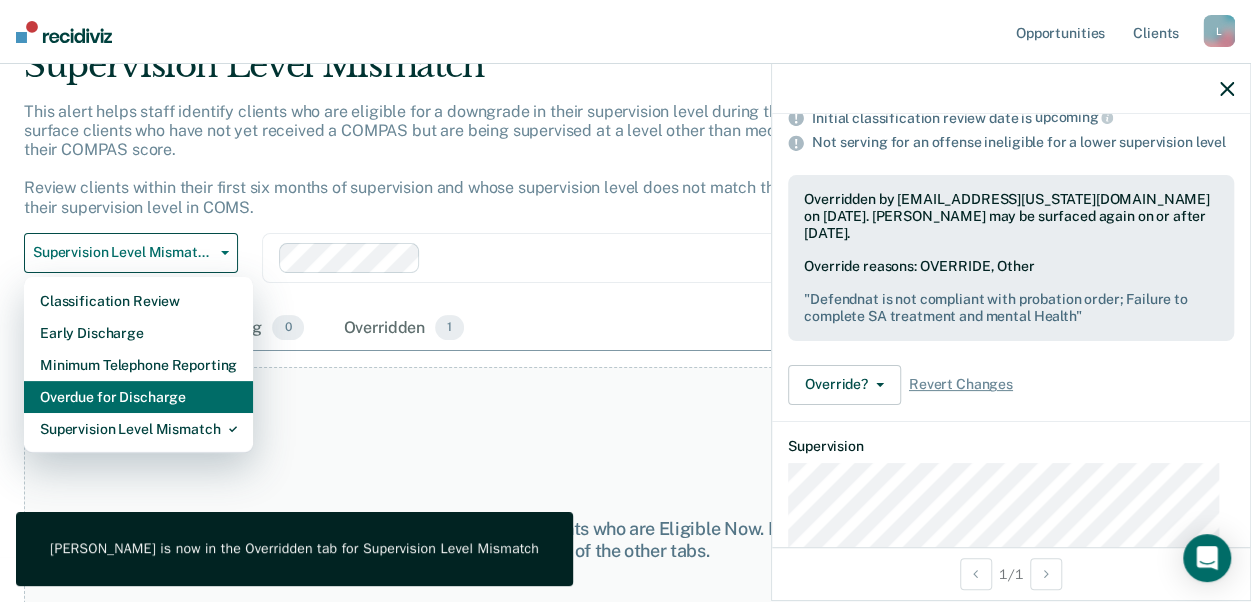 click on "Overdue for Discharge" at bounding box center [138, 397] 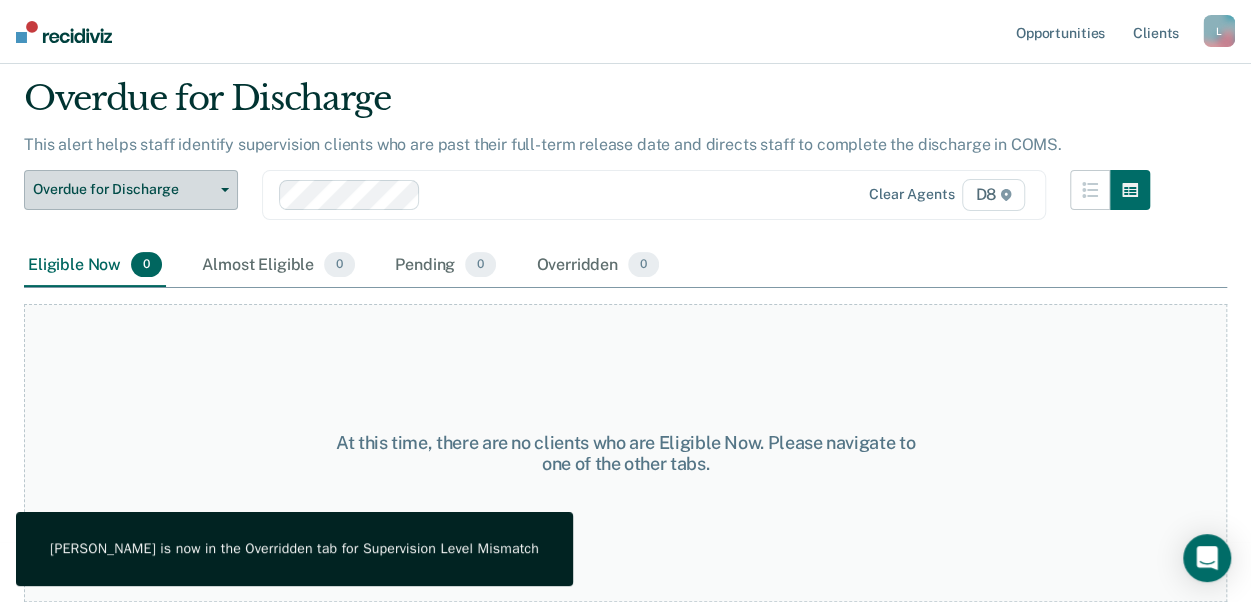 scroll, scrollTop: 0, scrollLeft: 0, axis: both 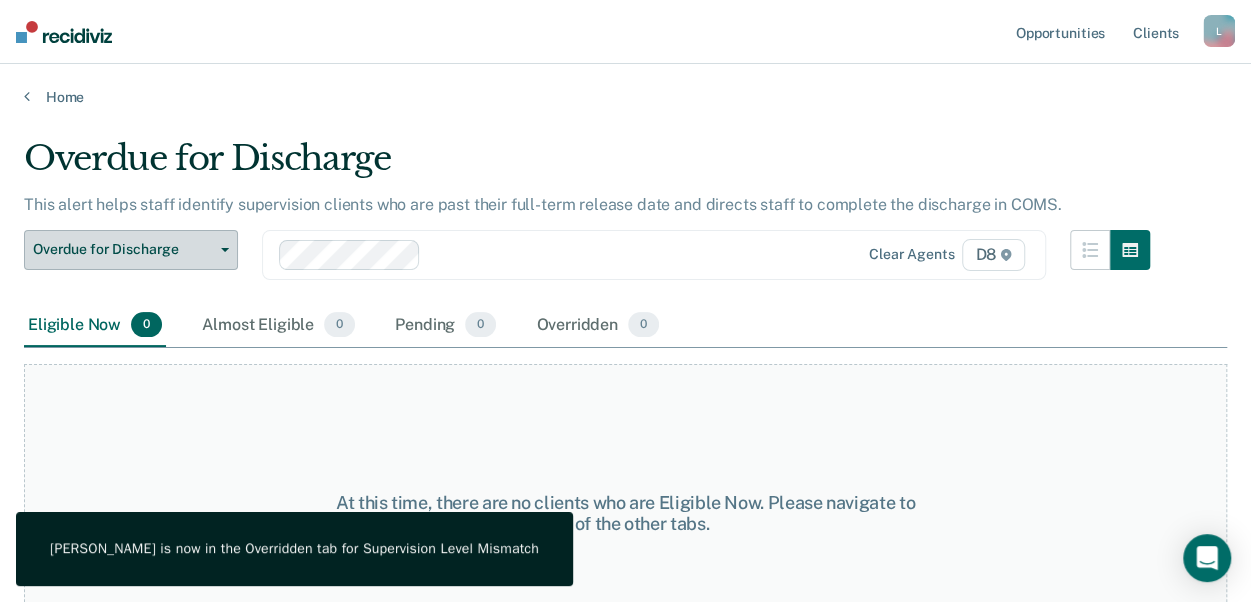 click on "Overdue for Discharge" at bounding box center (123, 249) 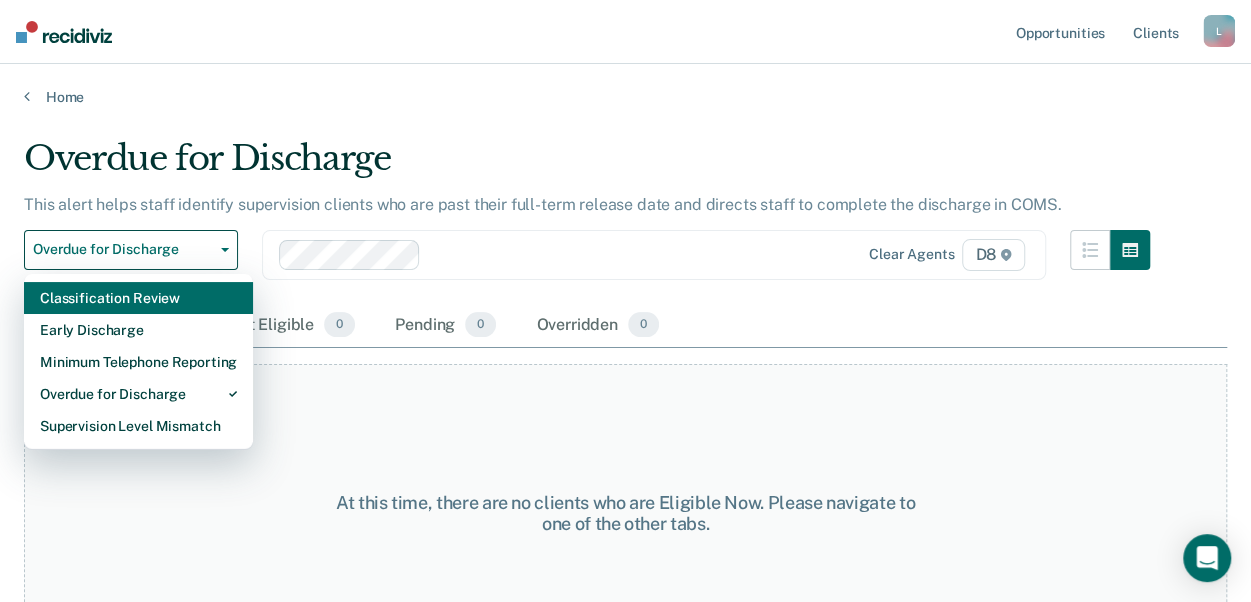 click on "Classification Review" at bounding box center [138, 298] 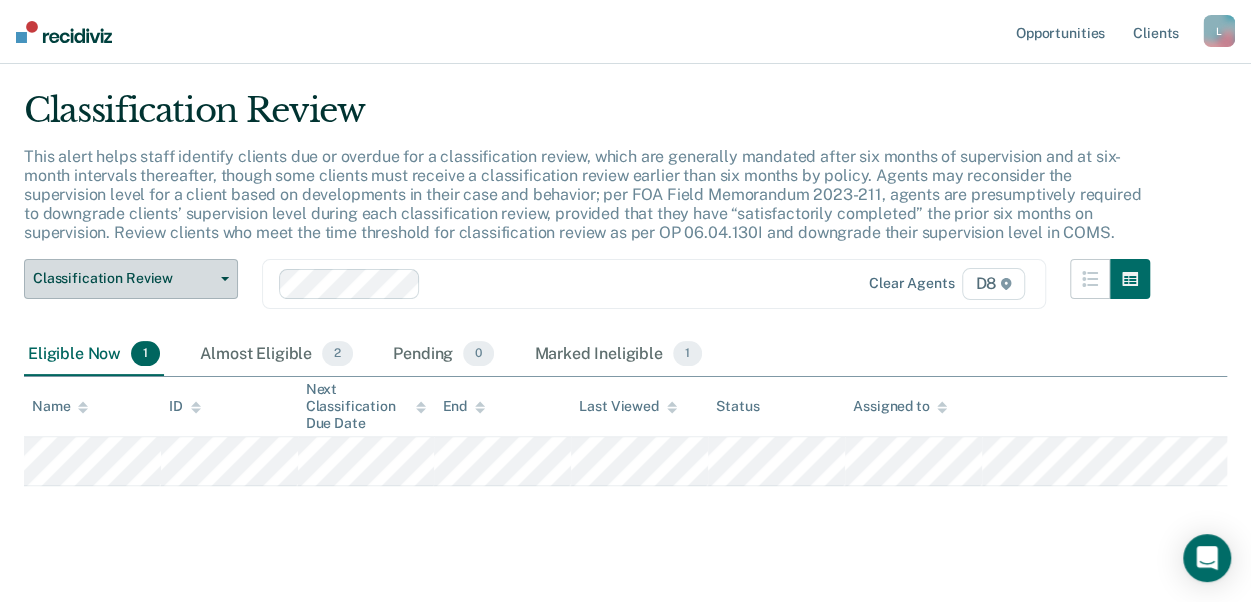 scroll, scrollTop: 74, scrollLeft: 0, axis: vertical 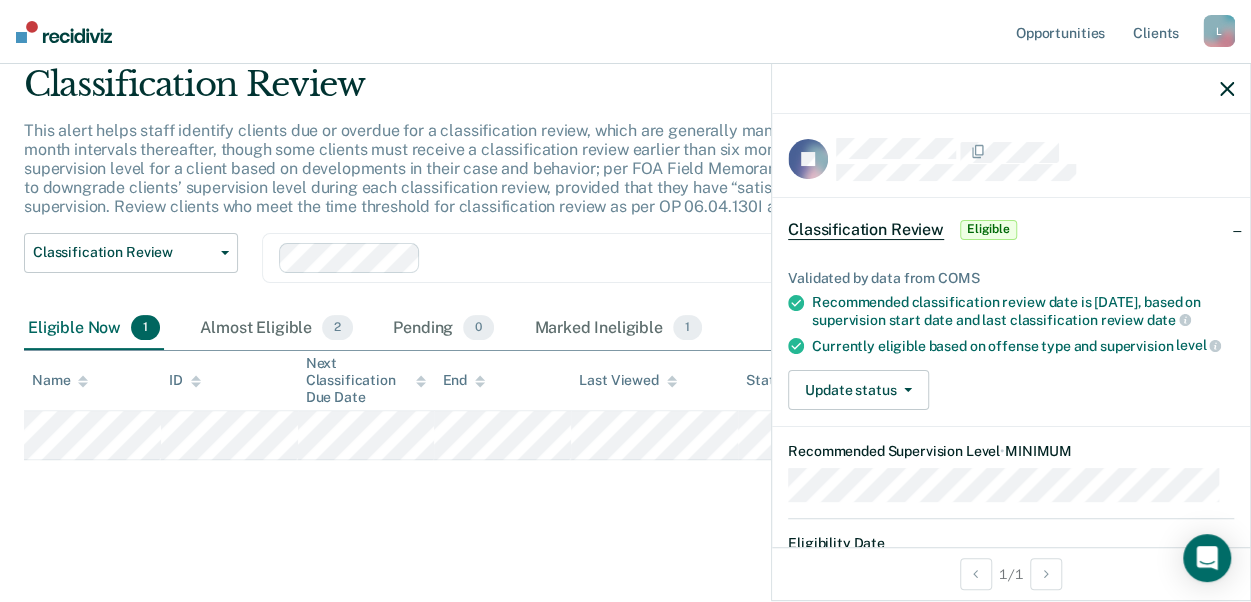 click on "Classification Review   This alert helps staff identify clients due or overdue for a classification review, which are generally mandated after six months of supervision and at six-month intervals thereafter, though some clients must receive a classification review earlier than six months by policy. Agents may reconsider the supervision level for a client based on developments in their case and behavior; per FOA Field Memorandum 2023-211, agents are presumptively required to downgrade clients’ supervision level during each classification review, provided that they have “satisfactorily completed” the prior six months on supervision. Review clients who meet the time threshold for classification review as per OP 06.04.130I and downgrade their supervision level in COMS. Classification Review Classification Review Early Discharge Minimum Telephone Reporting Overdue for Discharge Supervision Level Mismatch Clear   agents D8   Eligible Now 1 Almost Eligible 2 Pending 0 Marked Ineligible 1 Name ID End Status" at bounding box center (625, 291) 